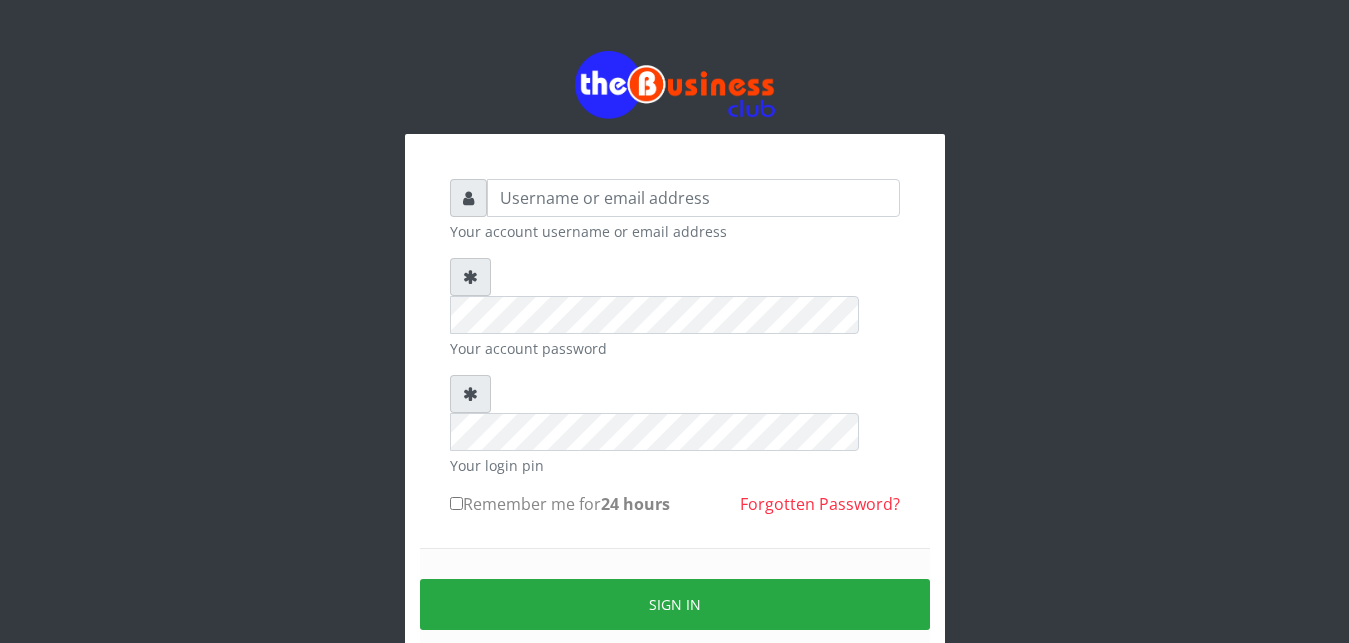 scroll, scrollTop: 0, scrollLeft: 0, axis: both 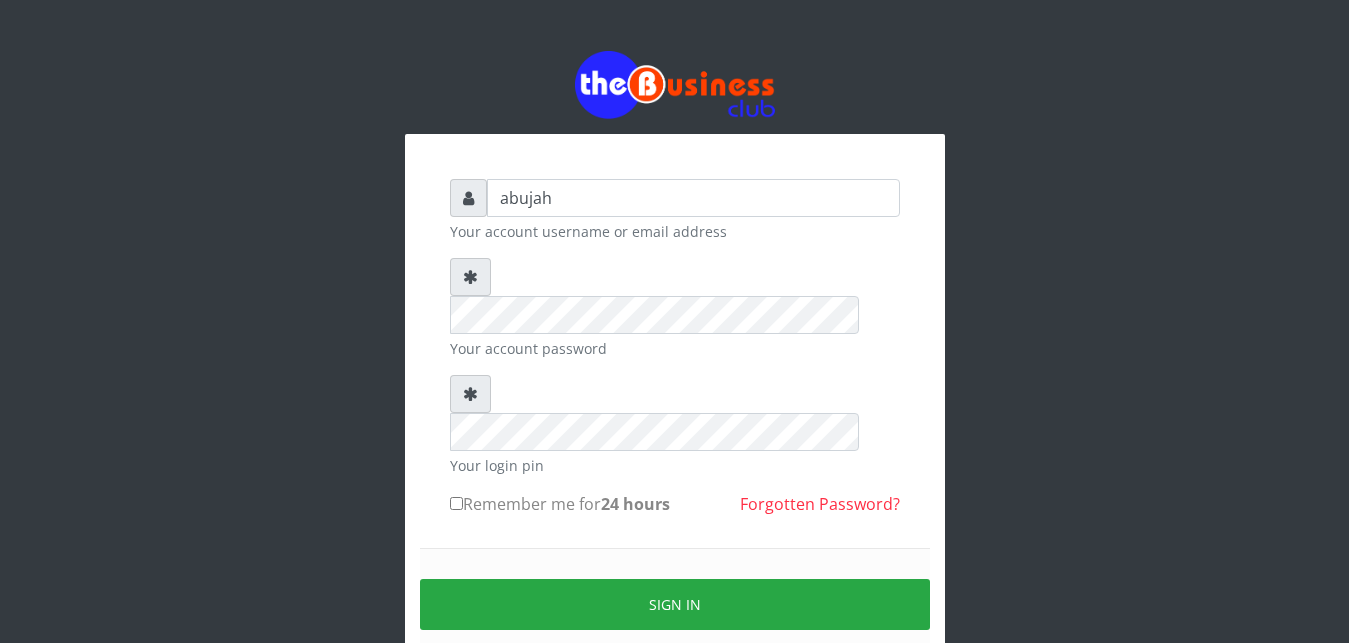 type on "abujah" 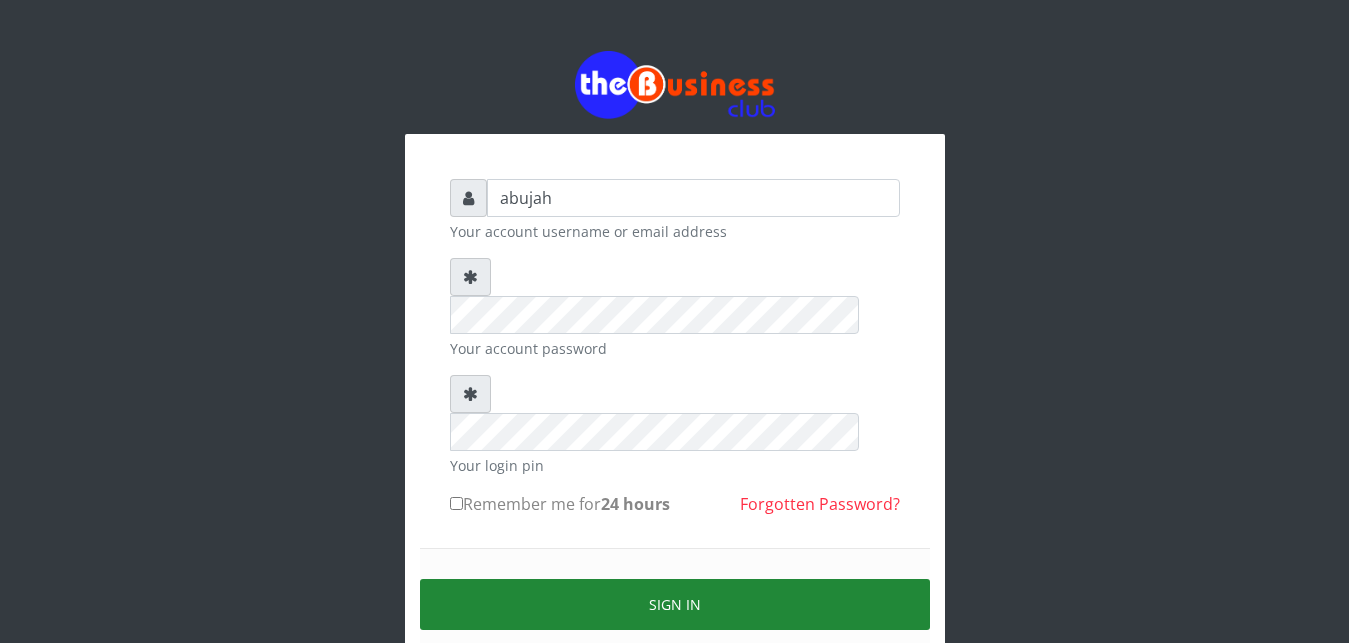 click on "Sign in" at bounding box center [675, 604] 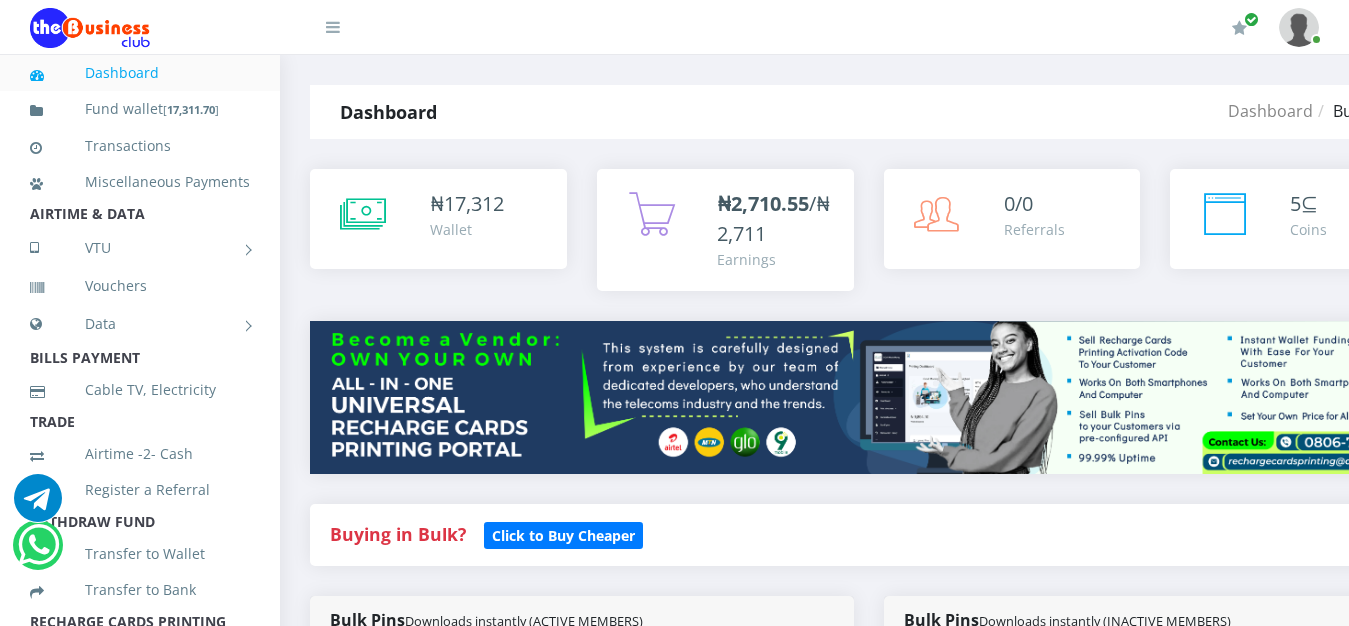 scroll, scrollTop: 0, scrollLeft: 0, axis: both 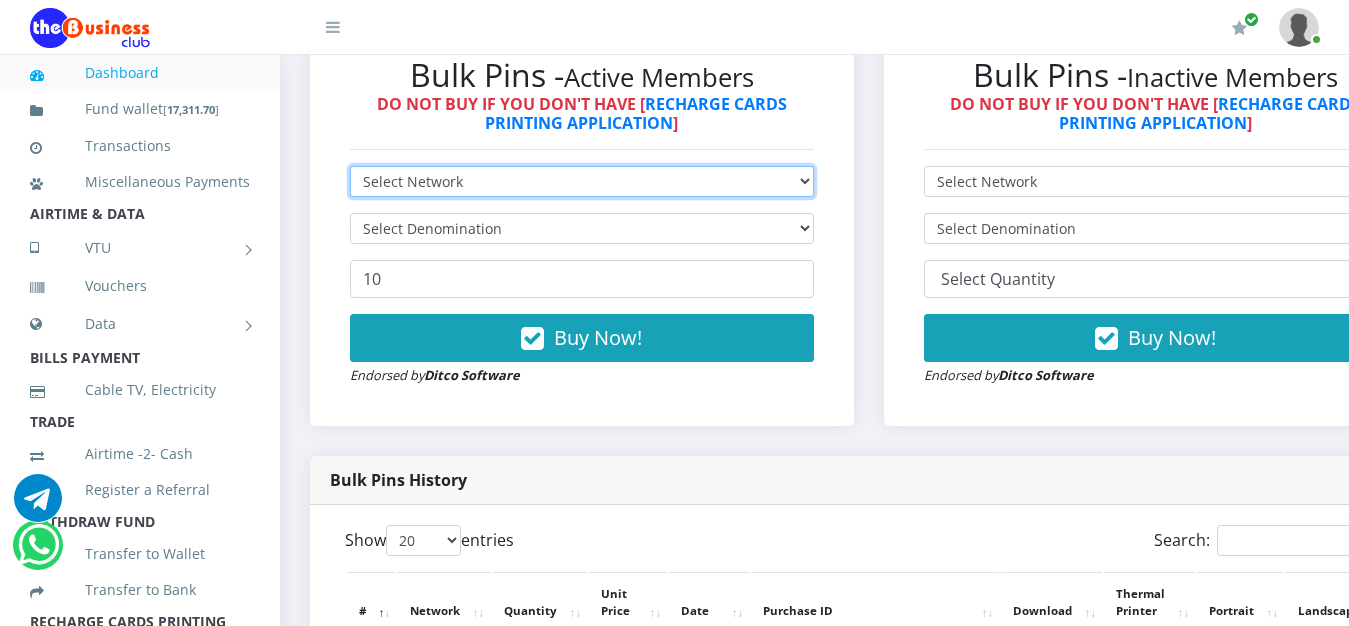 click on "Select Network
MTN
Globacom
9Mobile
Airtel" at bounding box center [582, 181] 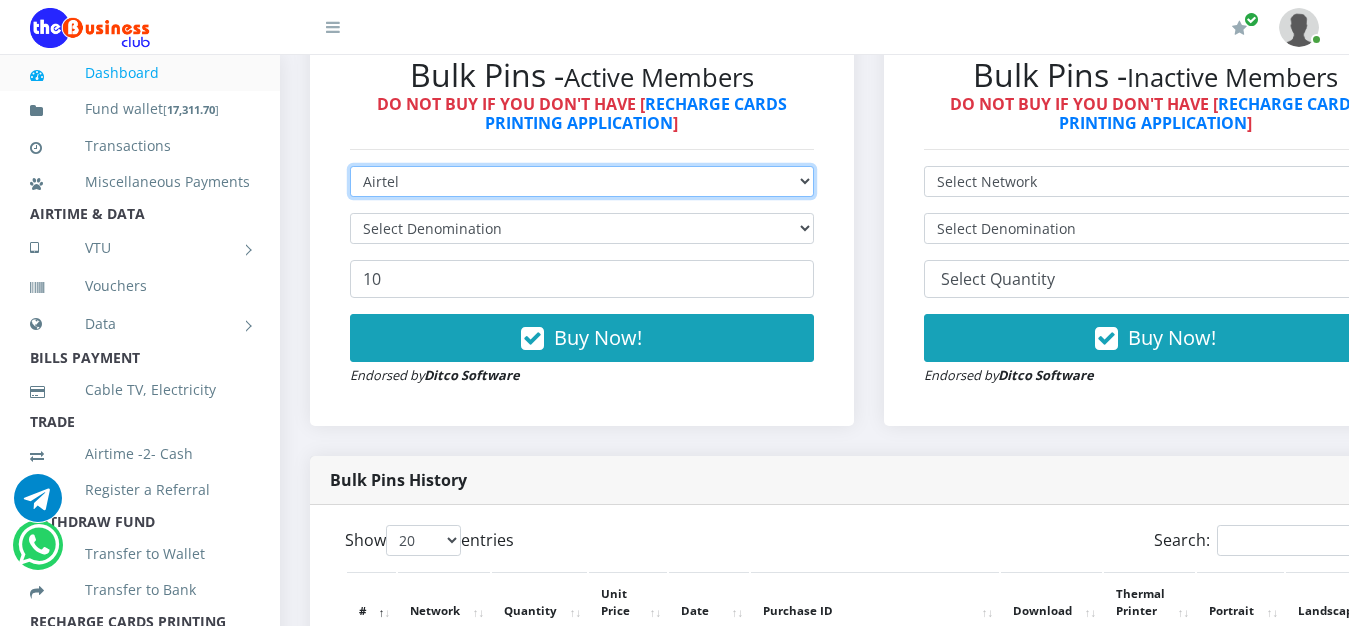 click on "Airtel" at bounding box center (0, 0) 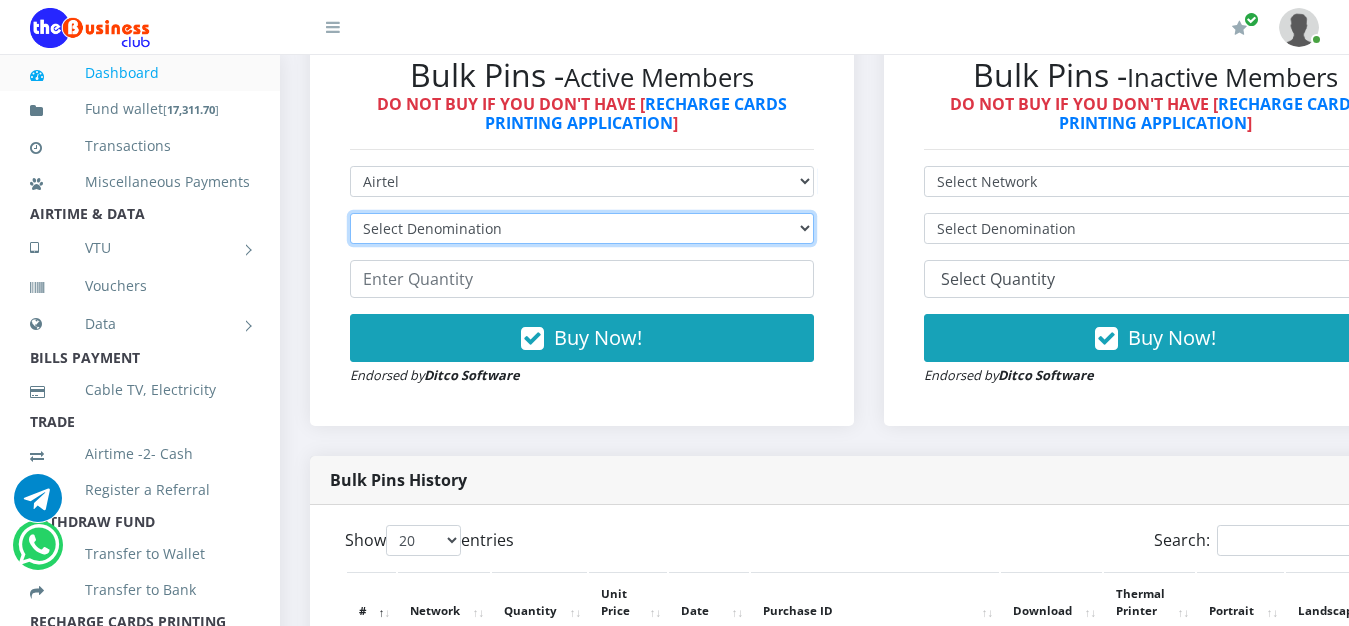 click on "Select Denomination Airtel NGN100 - ₦96.36 Airtel NGN200 - ₦192.72 Airtel NGN500 - ₦481.80 Airtel NGN1000 - ₦963.60" at bounding box center [582, 228] 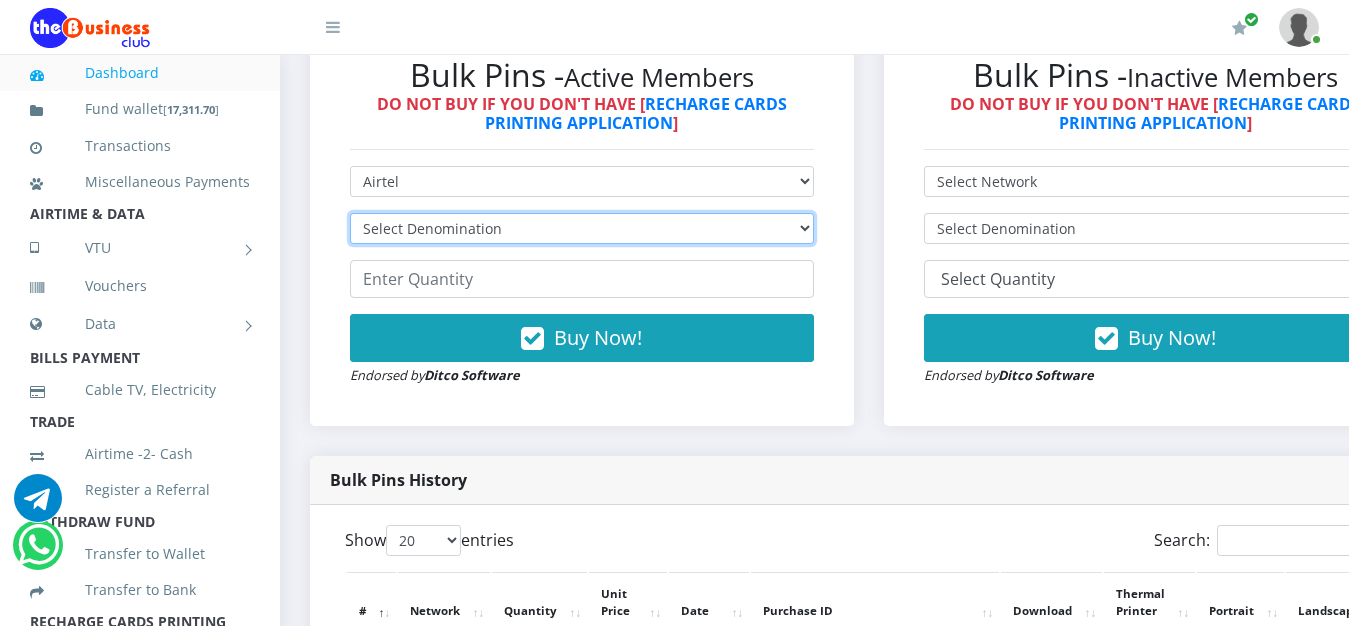select on "96.36-100" 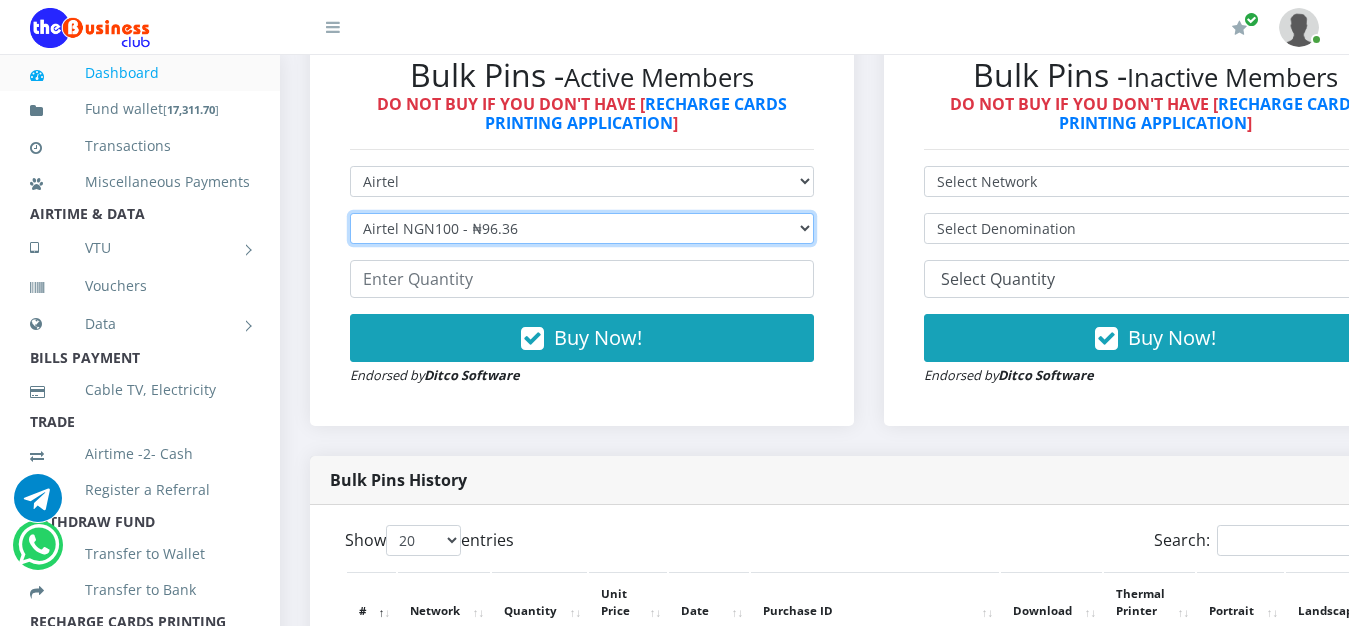 click on "Airtel NGN100 - ₦96.36" at bounding box center (0, 0) 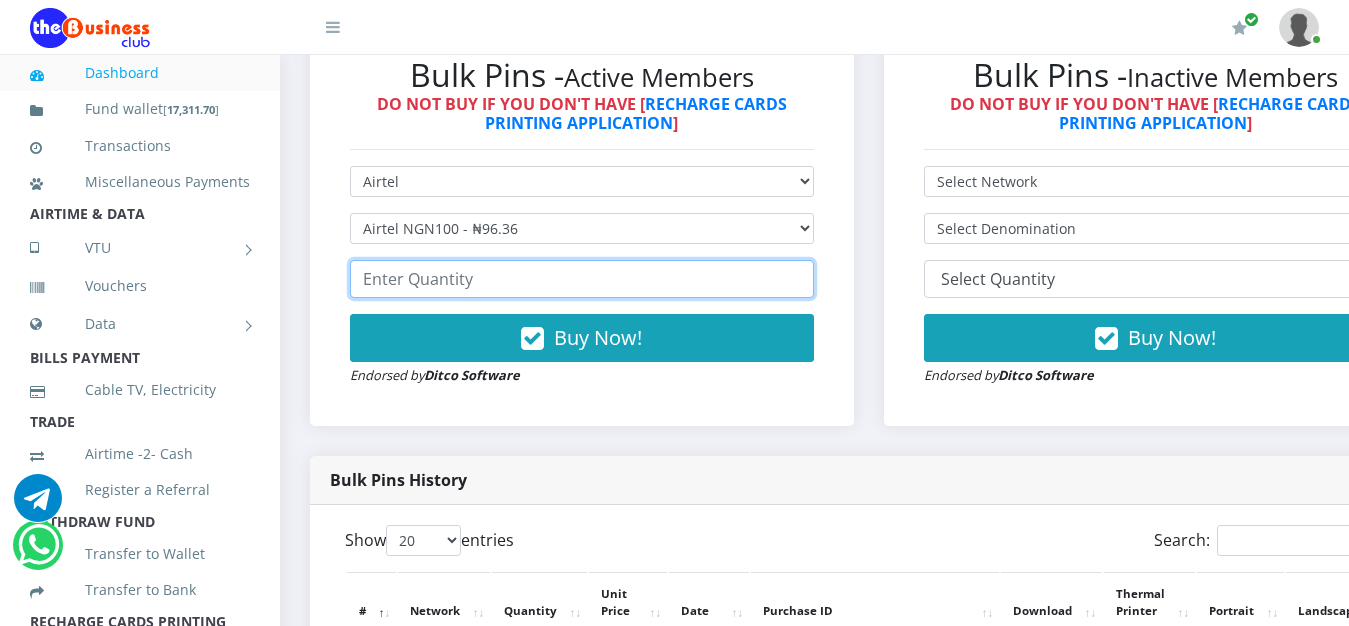 click at bounding box center (582, 279) 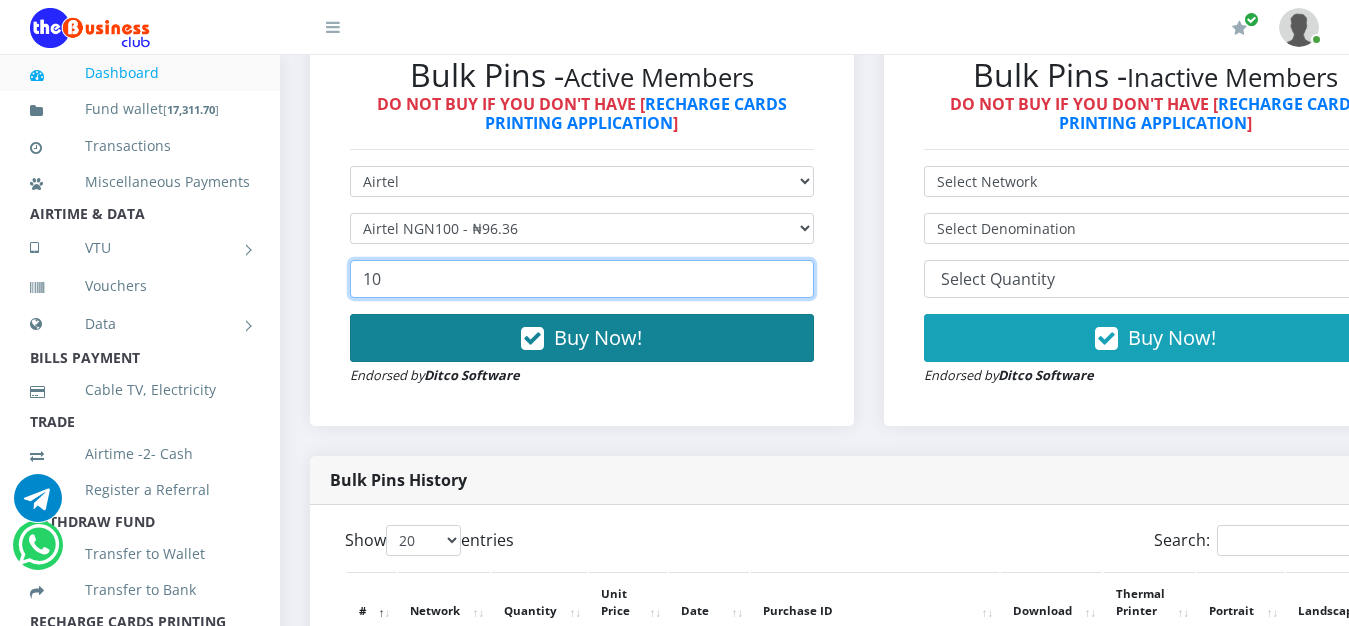type on "10" 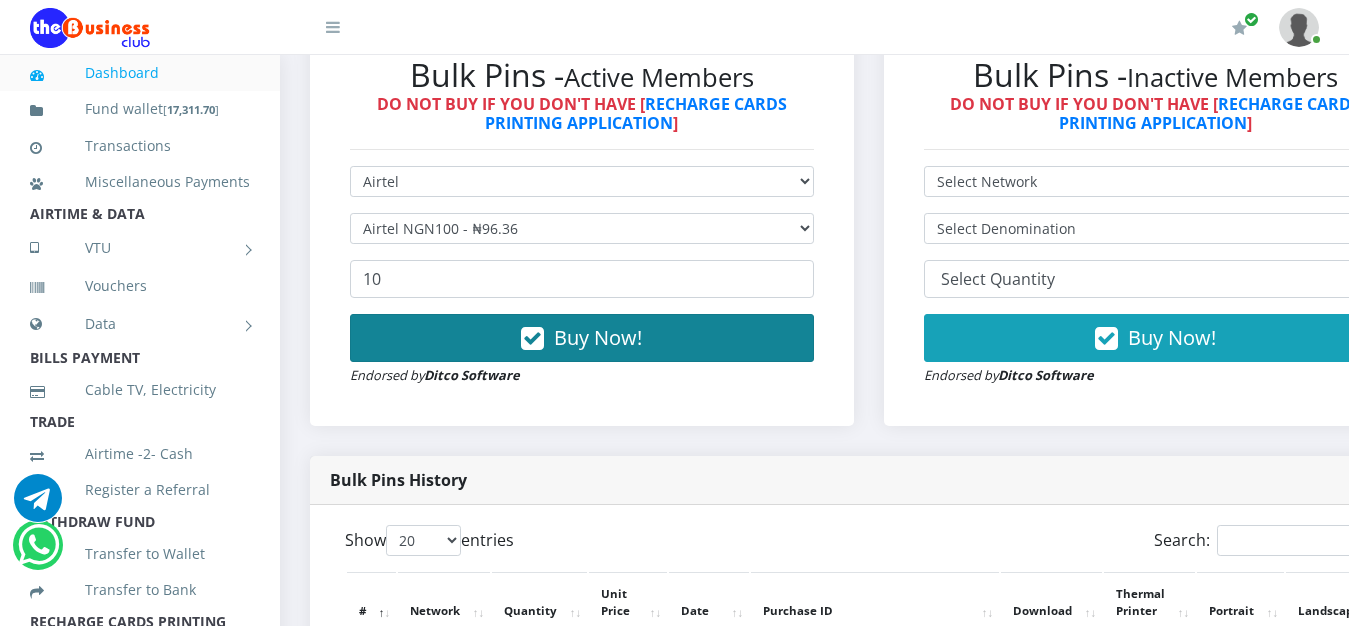 click on "Buy Now!" at bounding box center (582, 338) 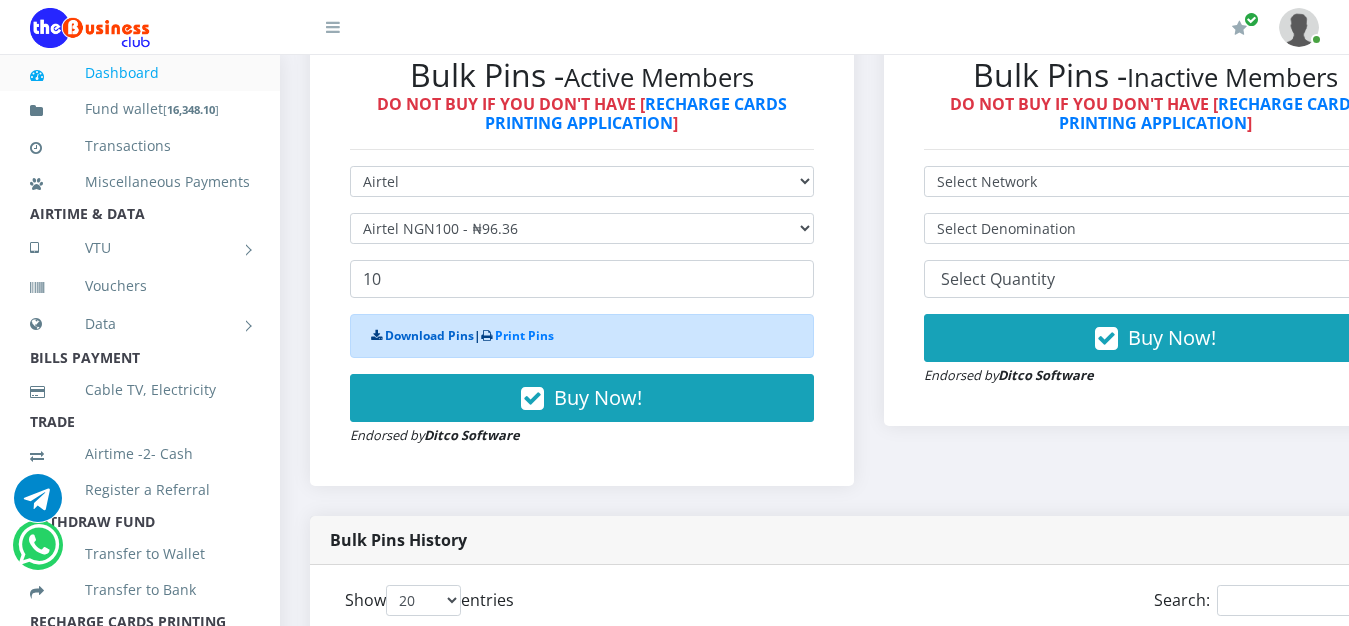 click on "Download Pins" at bounding box center [429, 335] 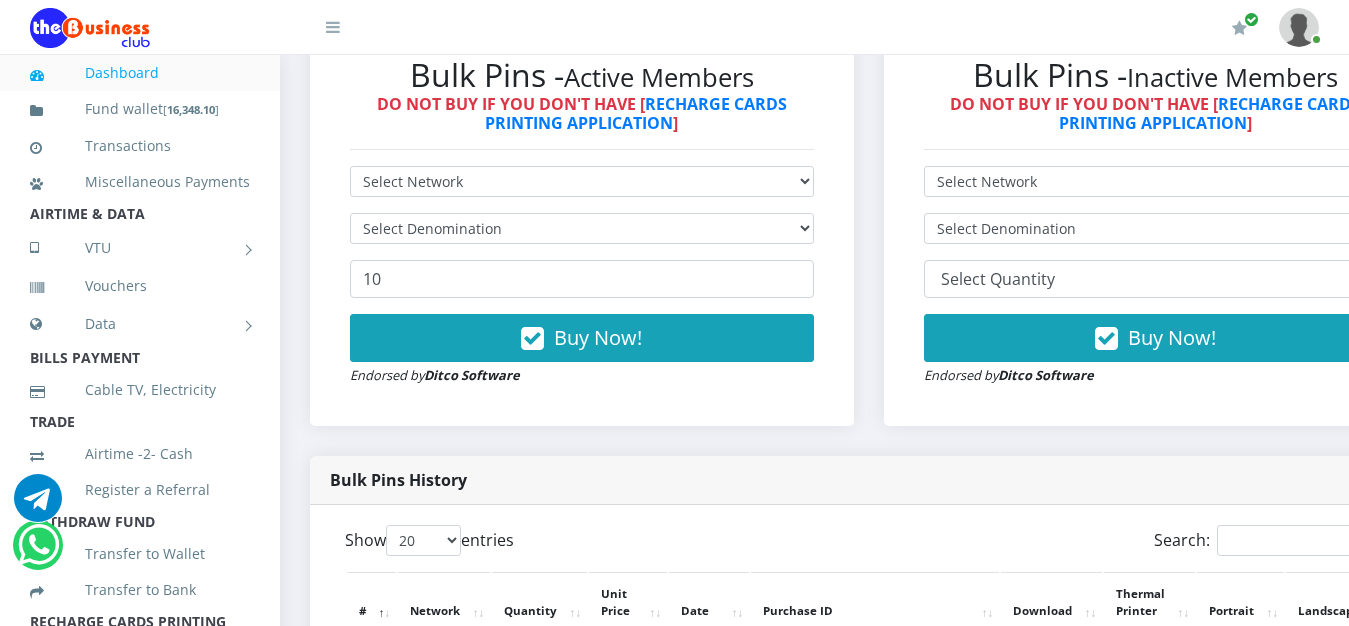 scroll, scrollTop: 629, scrollLeft: 0, axis: vertical 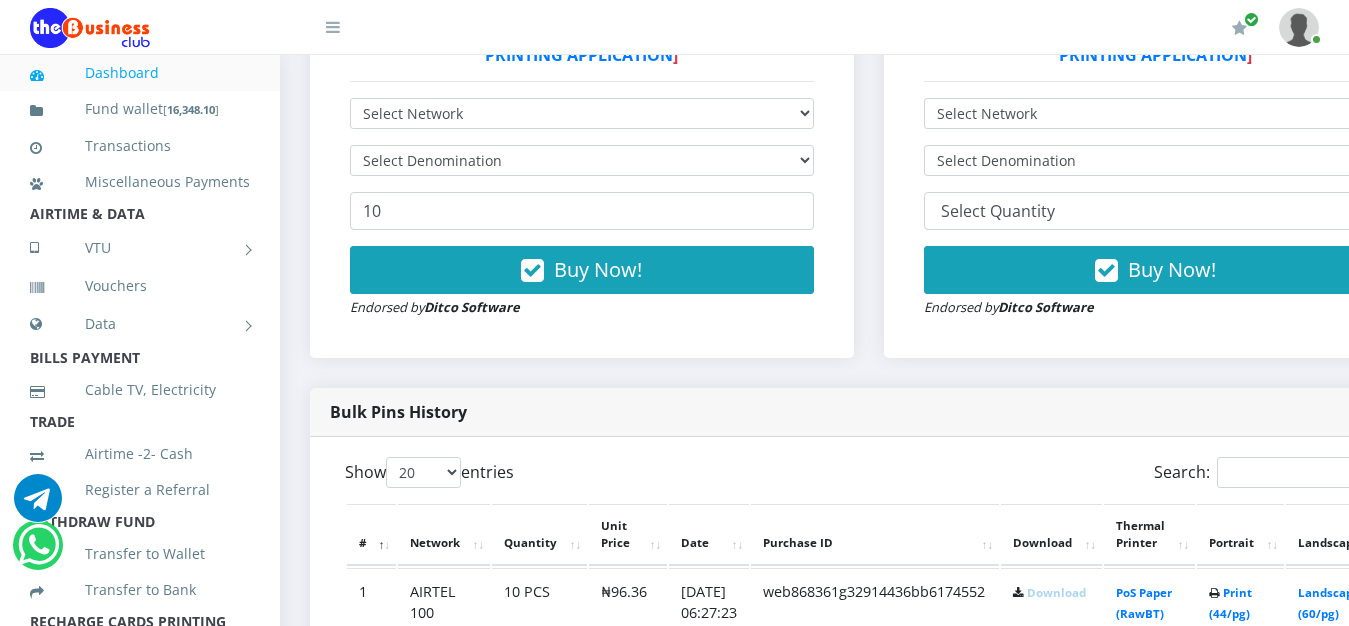 click on "Download" at bounding box center [1056, 592] 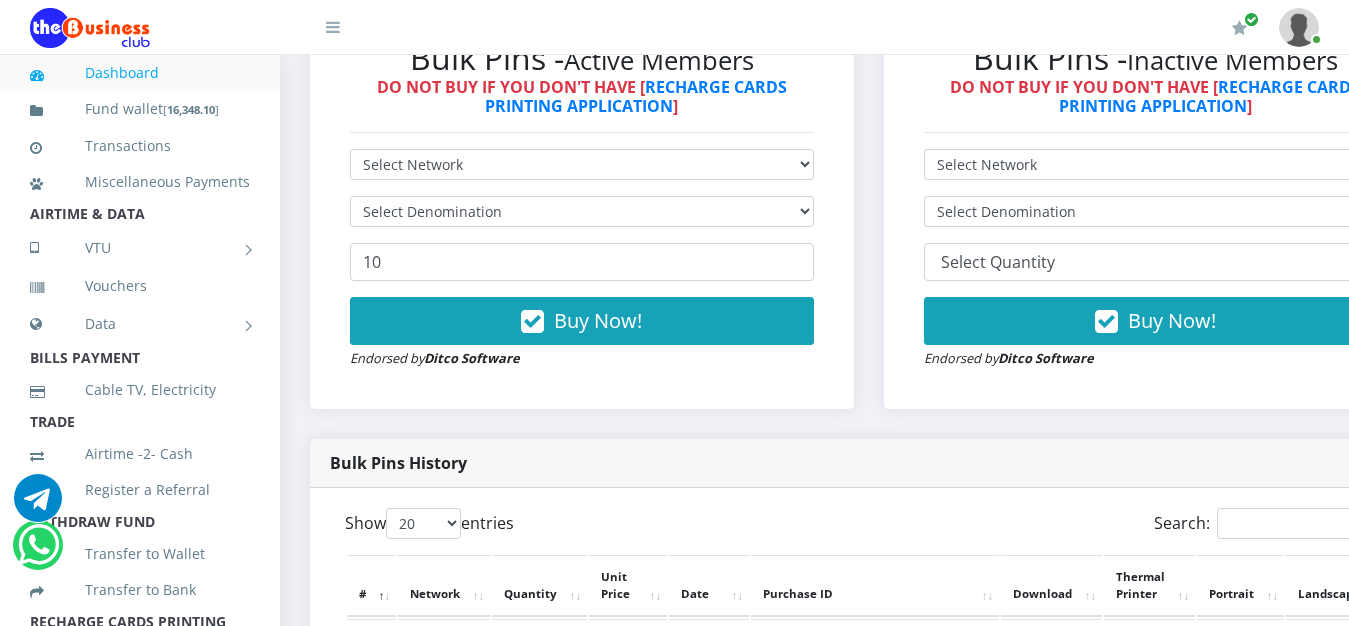 scroll, scrollTop: 595, scrollLeft: 0, axis: vertical 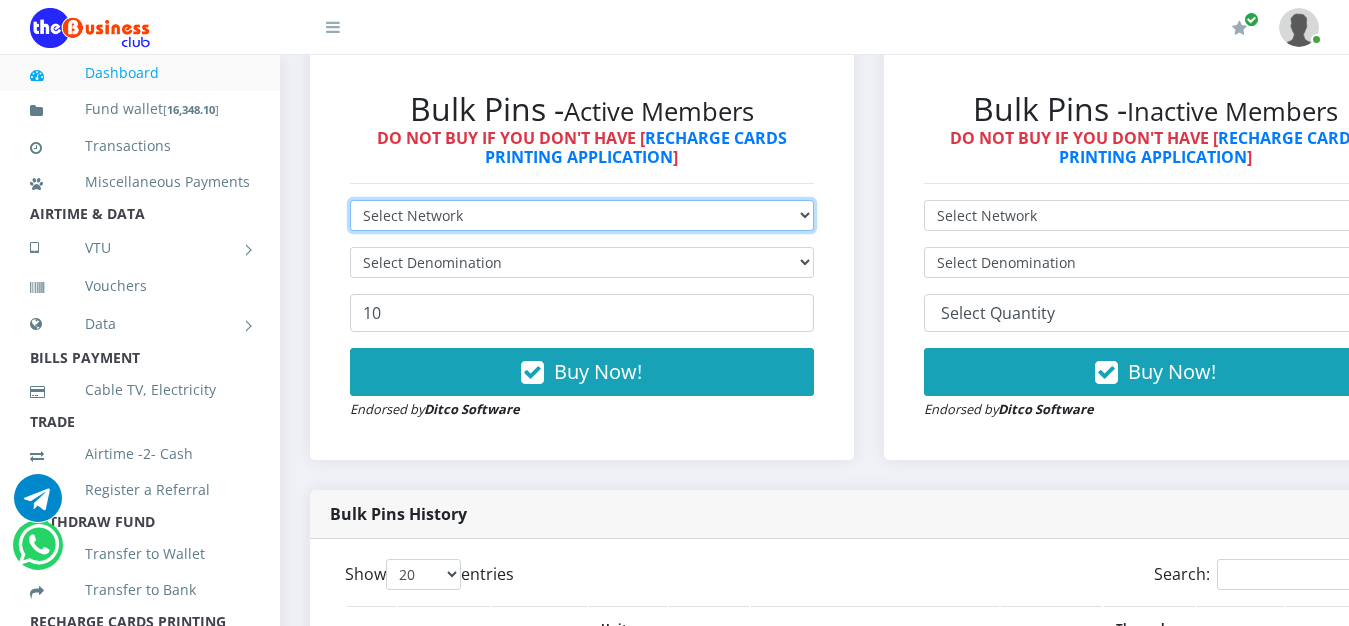 click on "Select Network
MTN
Globacom
9Mobile
Airtel" at bounding box center (582, 215) 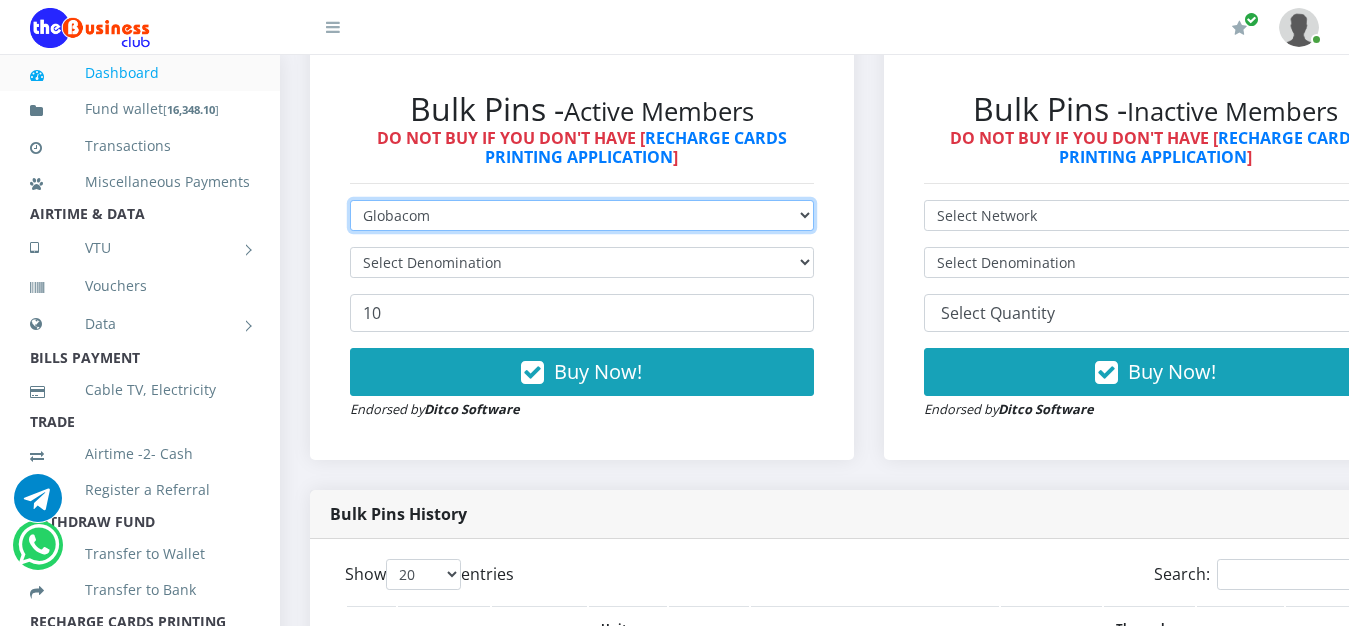 click on "Globacom" at bounding box center (0, 0) 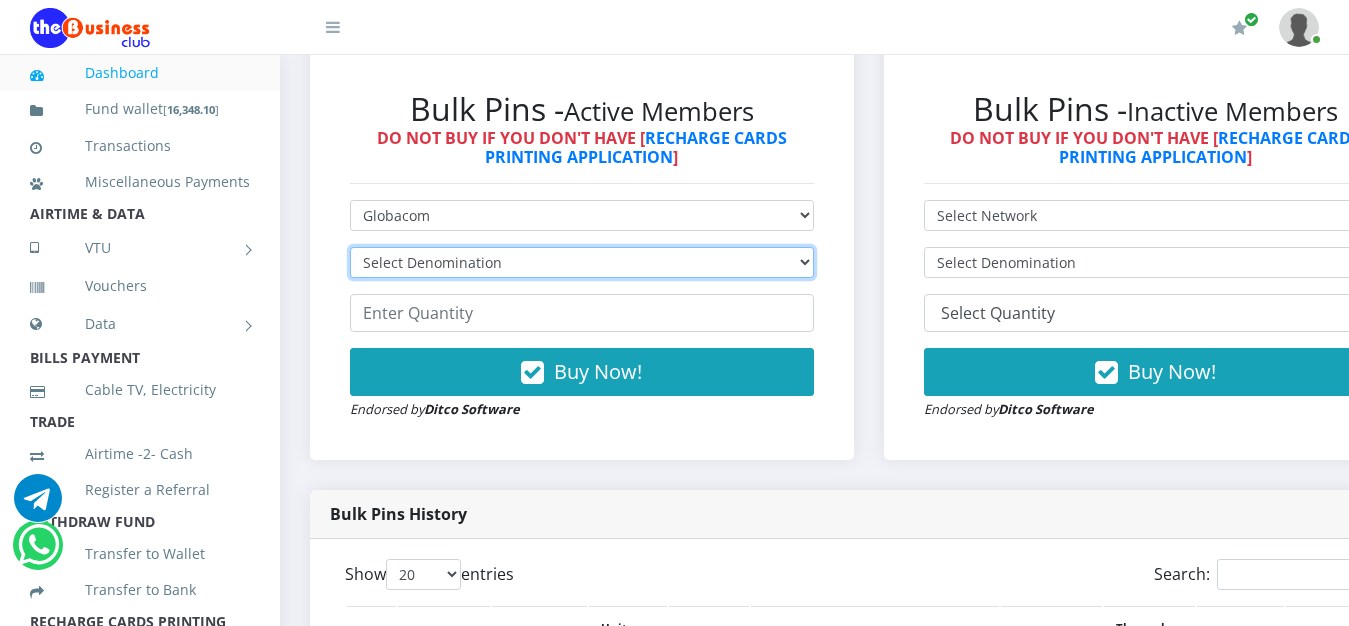 click on "Select Denomination Glo NGN100 - ₦96.45 Glo NGN200 - ₦192.90 Glo NGN500 - ₦482.25 Glo NGN1000 - ₦964.50" at bounding box center (582, 262) 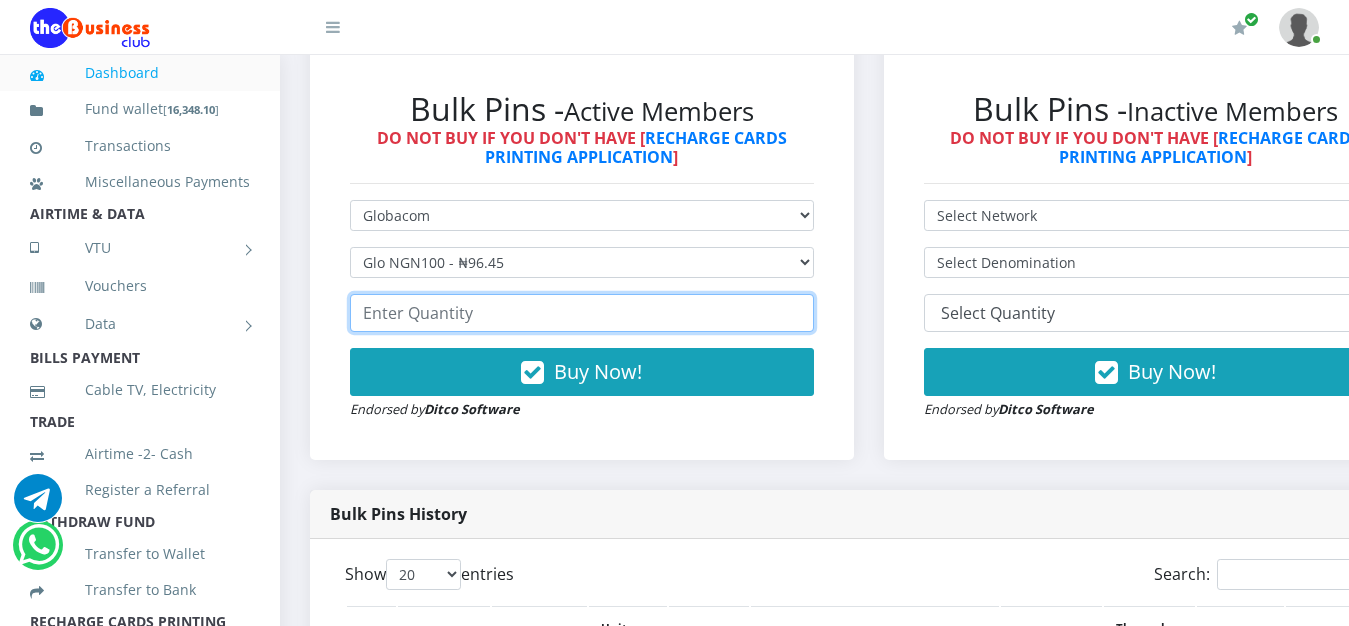 click at bounding box center [582, 313] 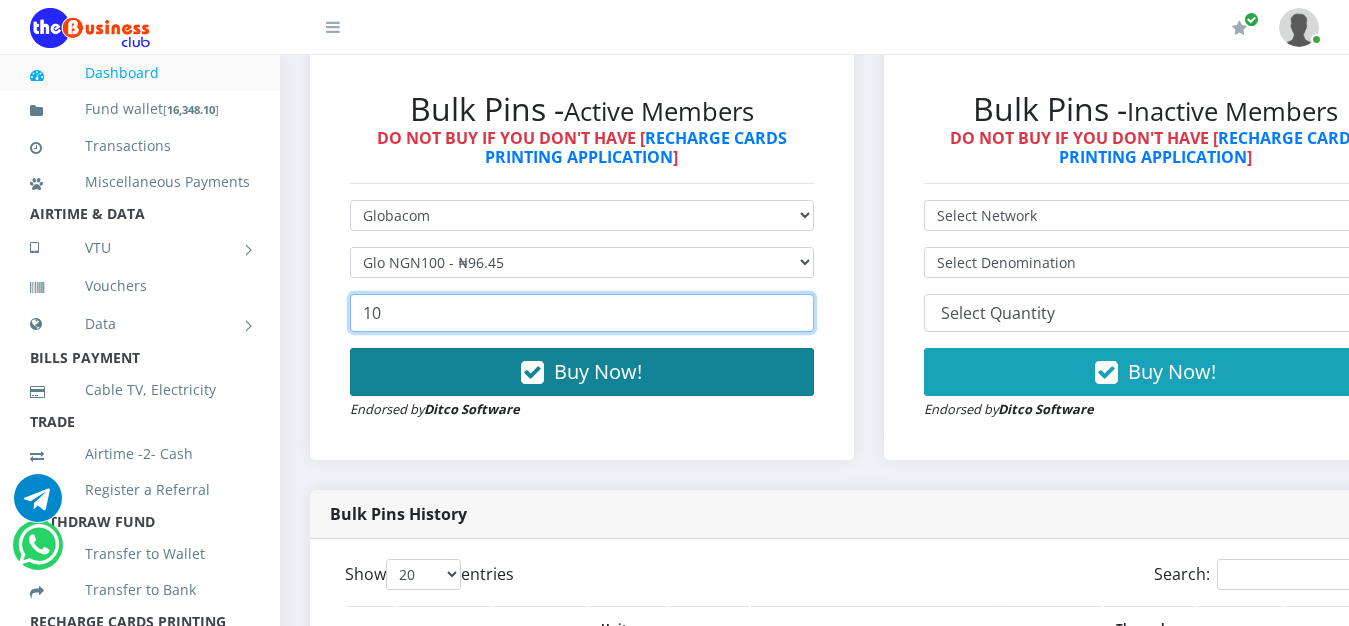 type on "10" 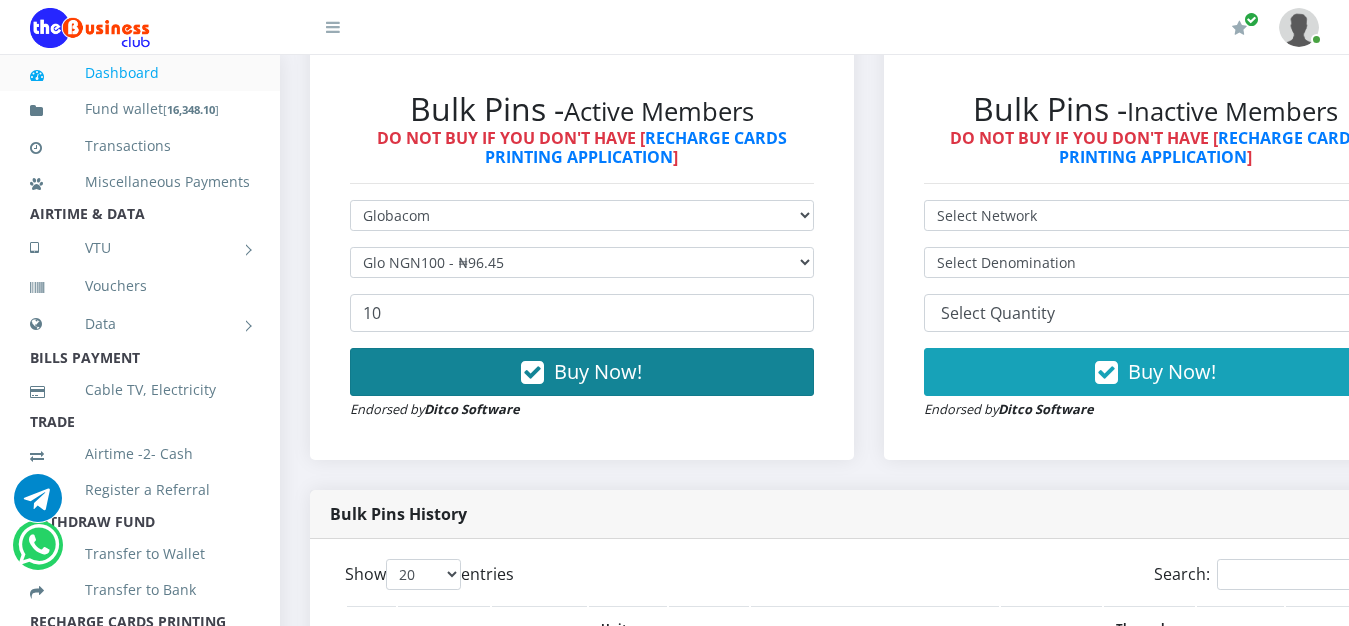 click on "Buy Now!" at bounding box center [582, 372] 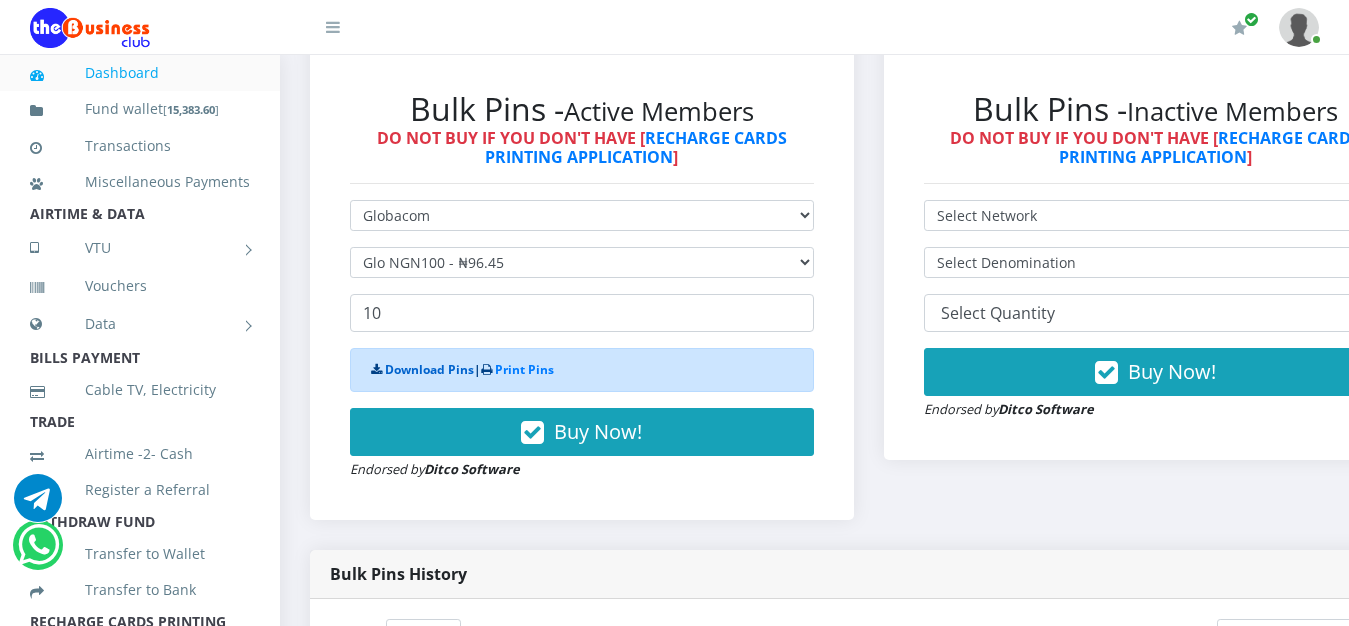 click on "Download Pins" at bounding box center [429, 369] 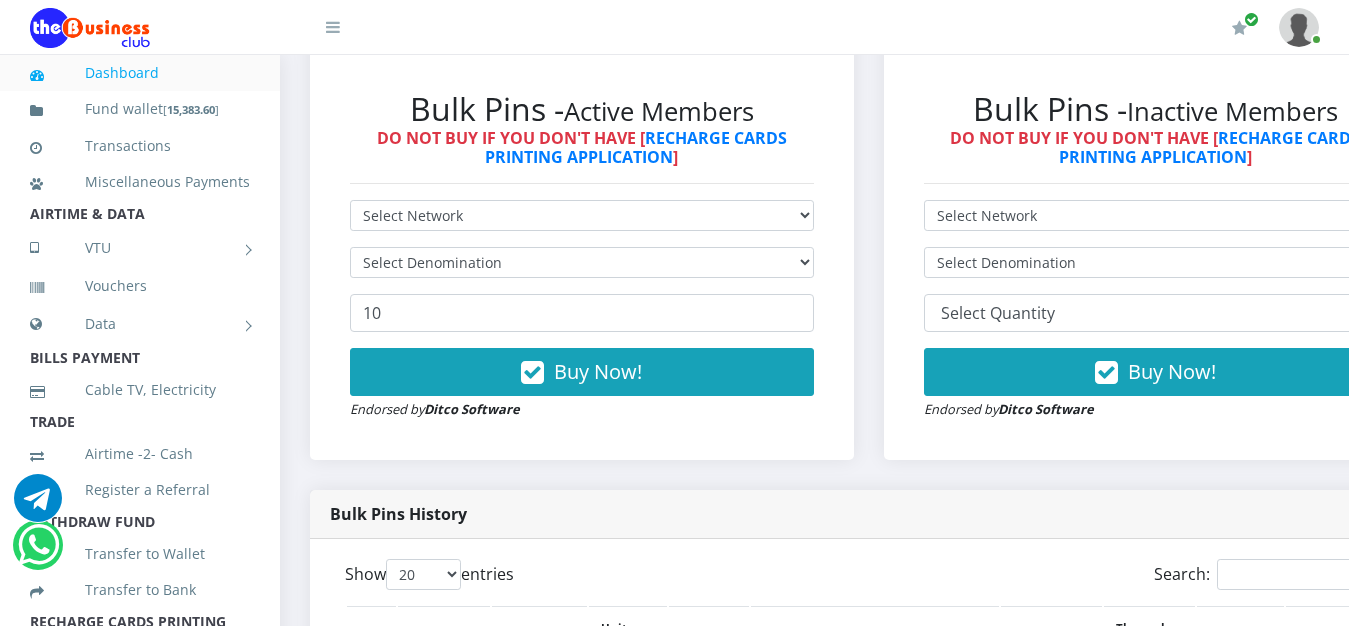 scroll, scrollTop: 595, scrollLeft: 0, axis: vertical 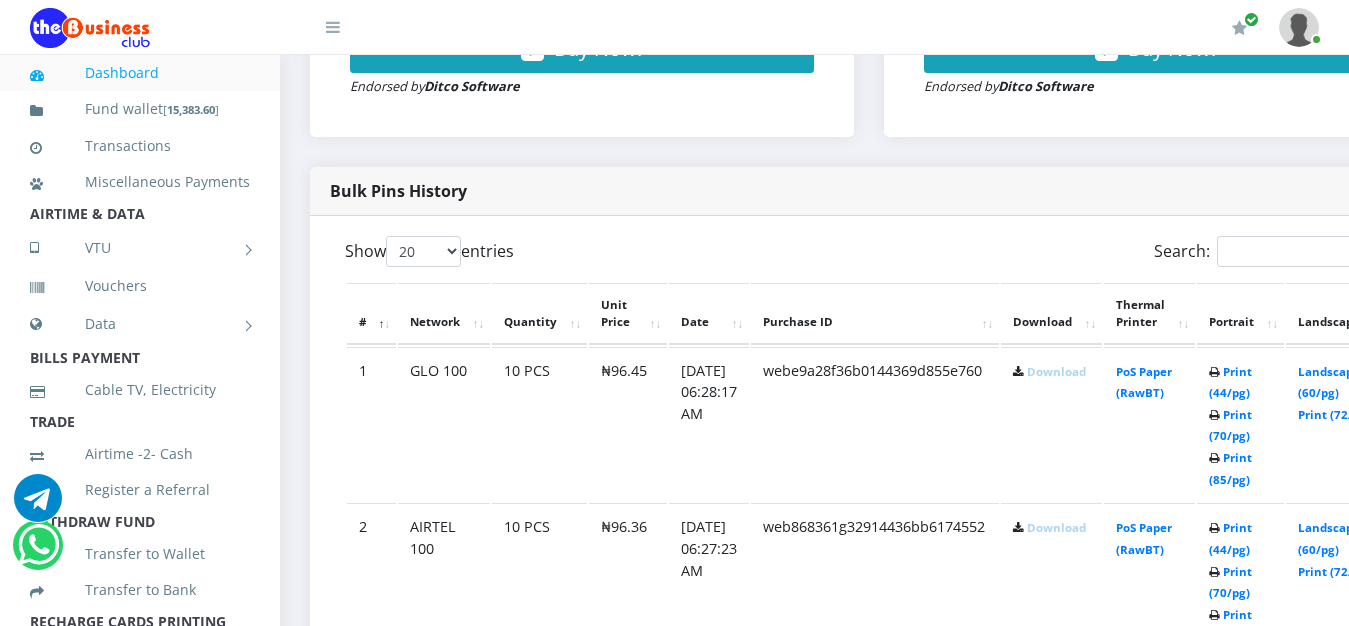 click on "Download" at bounding box center [1056, 371] 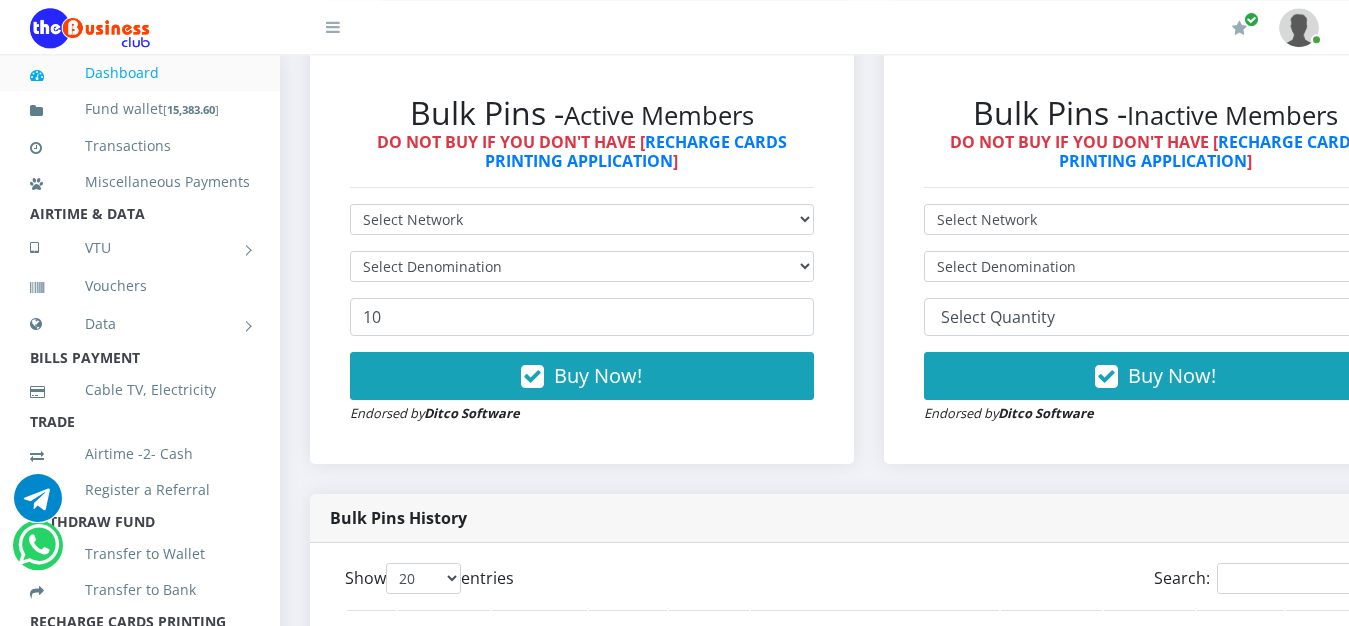 scroll, scrollTop: 578, scrollLeft: 0, axis: vertical 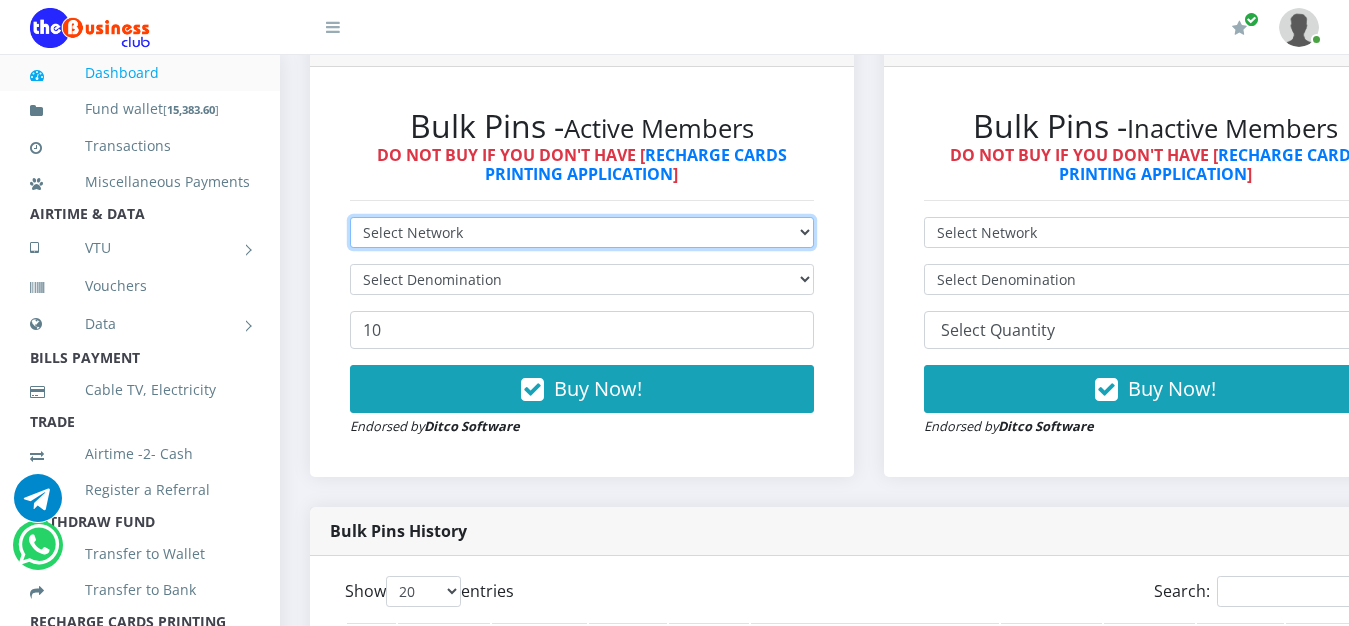 click on "Select Network
MTN
Globacom
9Mobile
Airtel" at bounding box center [582, 232] 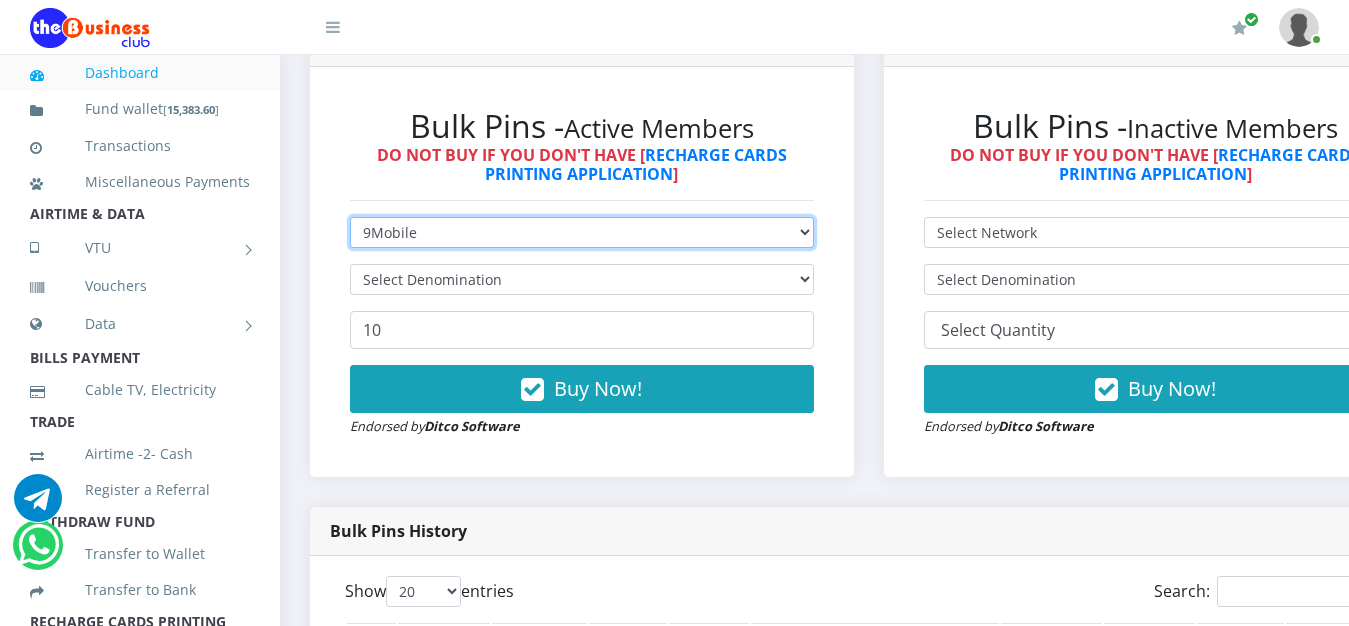 click on "9Mobile" at bounding box center [0, 0] 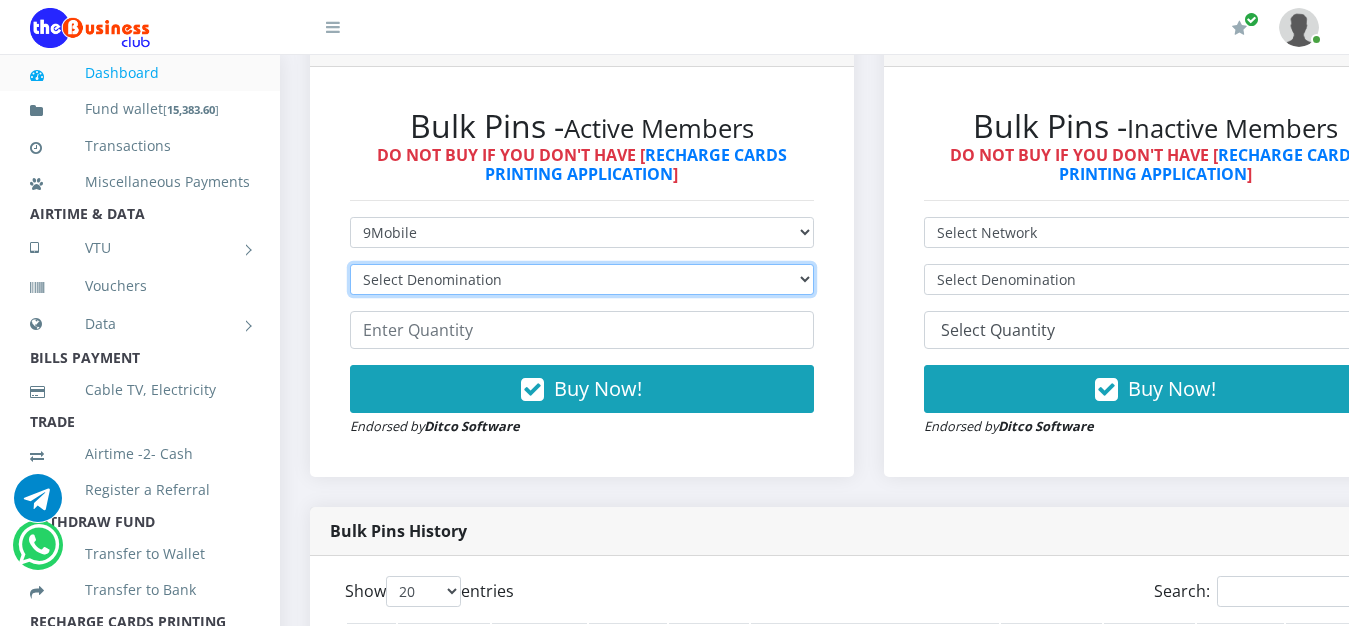 click on "Select Denomination 9Mobile NGN100 - ₦94.89 9Mobile NGN200 - ₦189.78 9Mobile NGN500 - ₦474.45 9Mobile NGN1000 - ₦948.90" at bounding box center [582, 279] 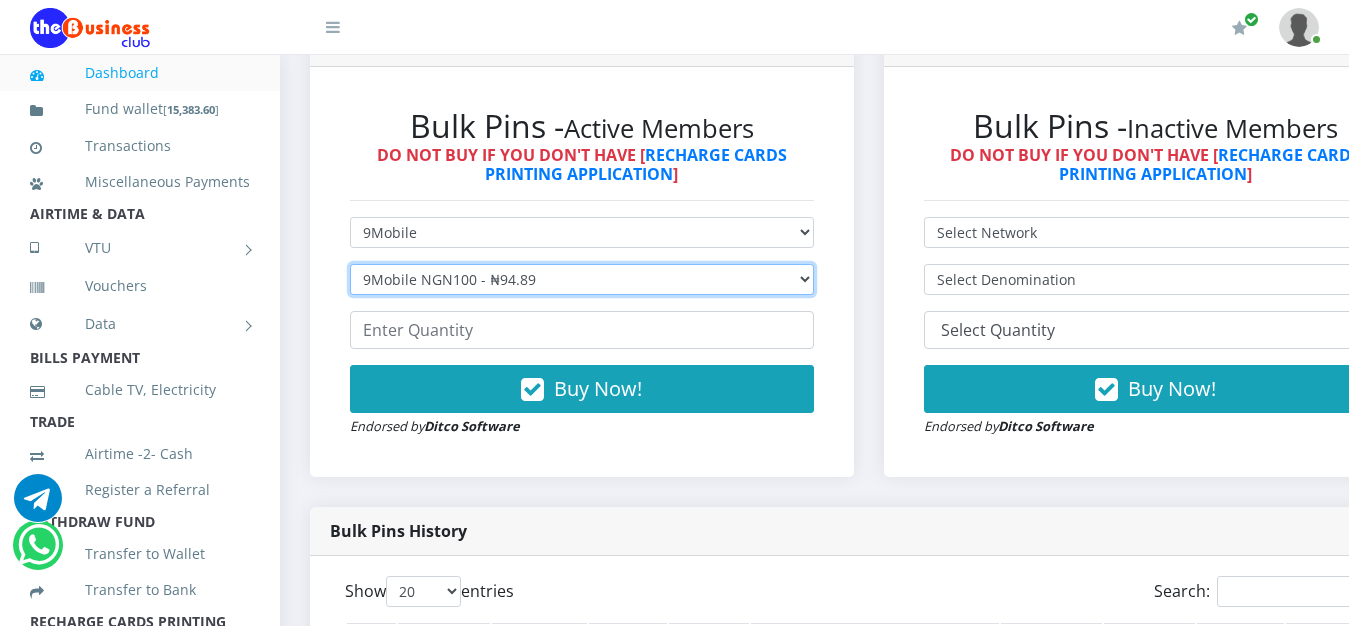 click on "9Mobile NGN100 - ₦94.89" at bounding box center [0, 0] 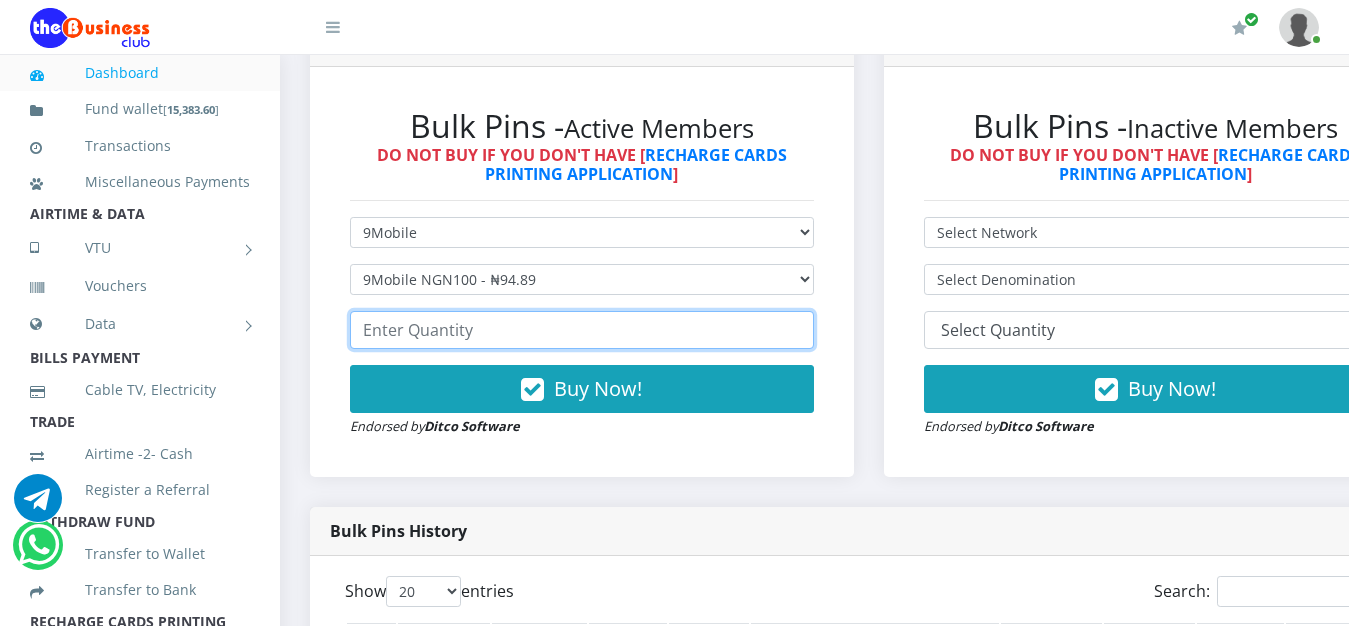 click at bounding box center [582, 330] 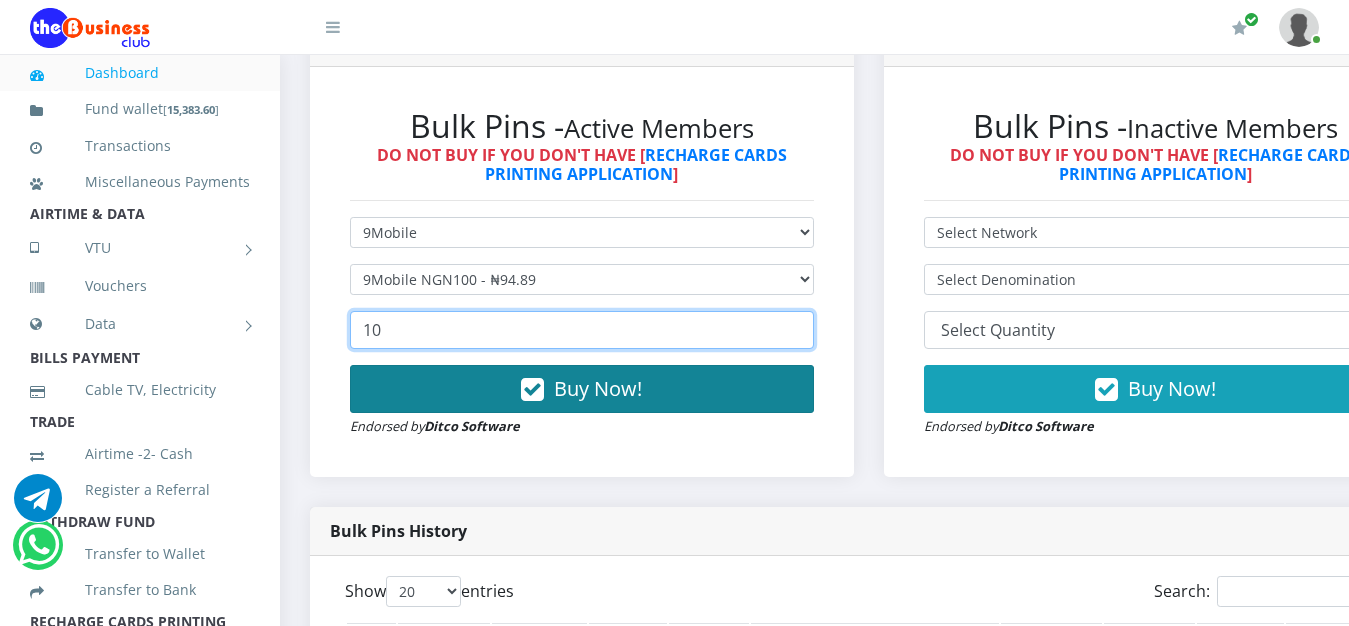 type on "10" 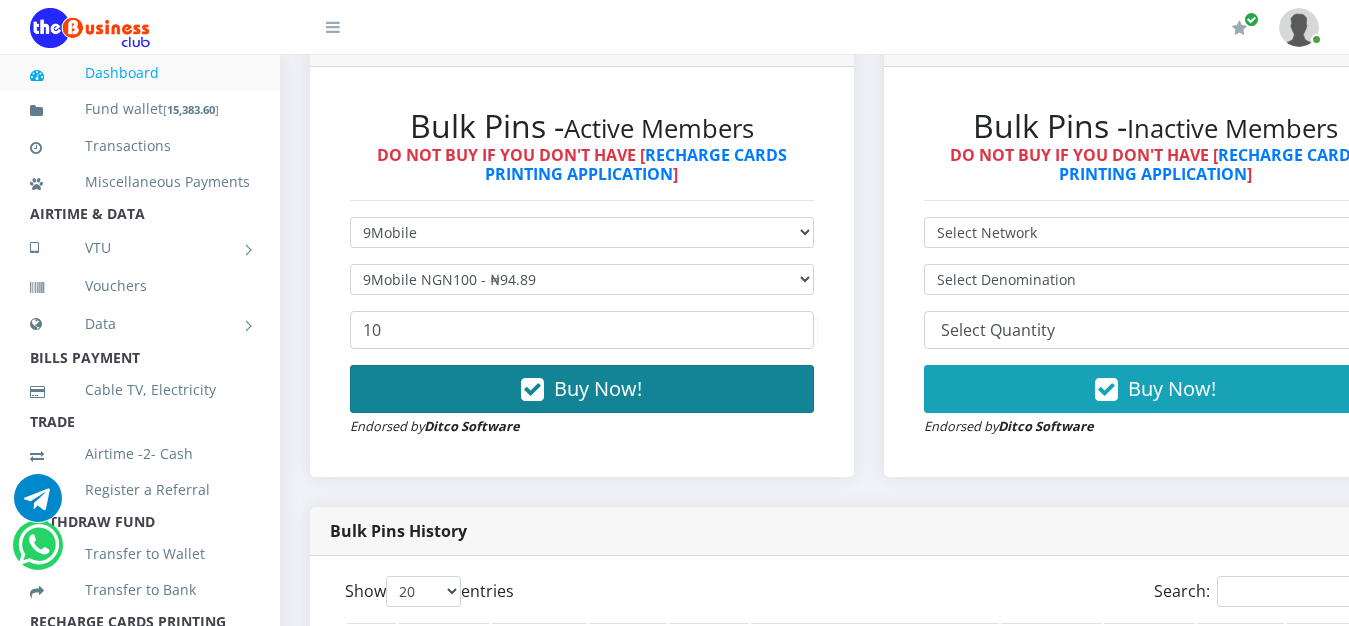 click on "Buy Now!" at bounding box center (582, 389) 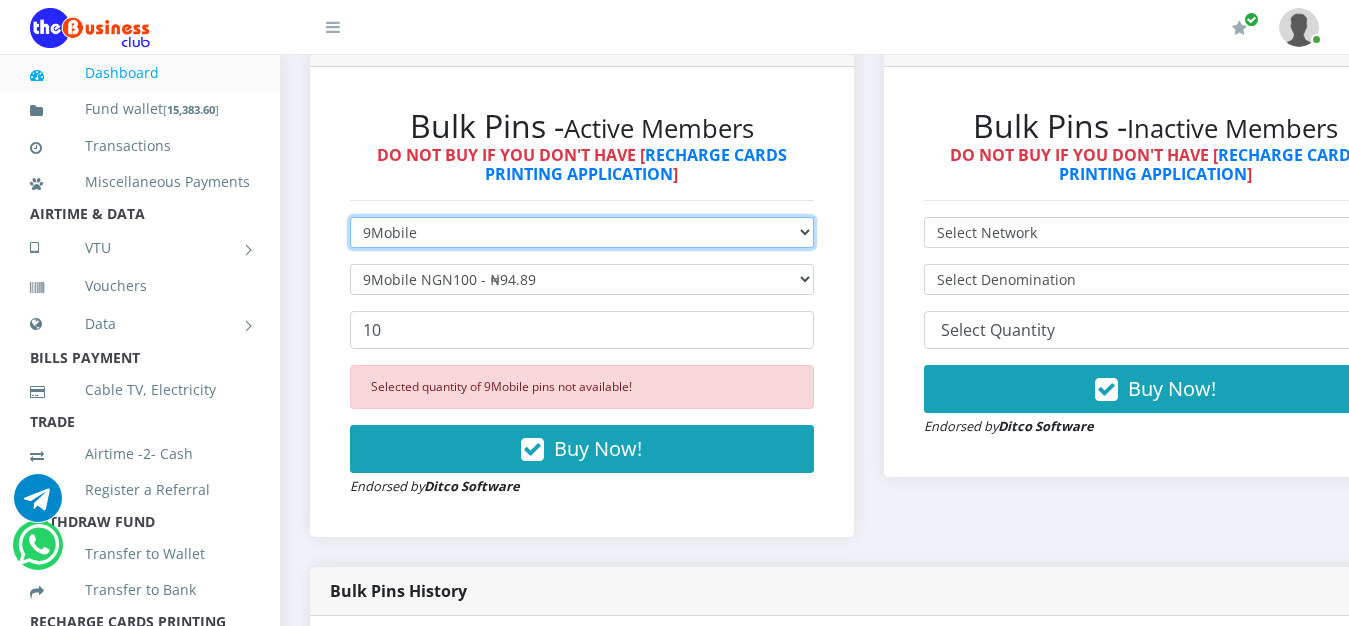 click on "Select Network
MTN
Globacom
9Mobile
Airtel" at bounding box center [582, 232] 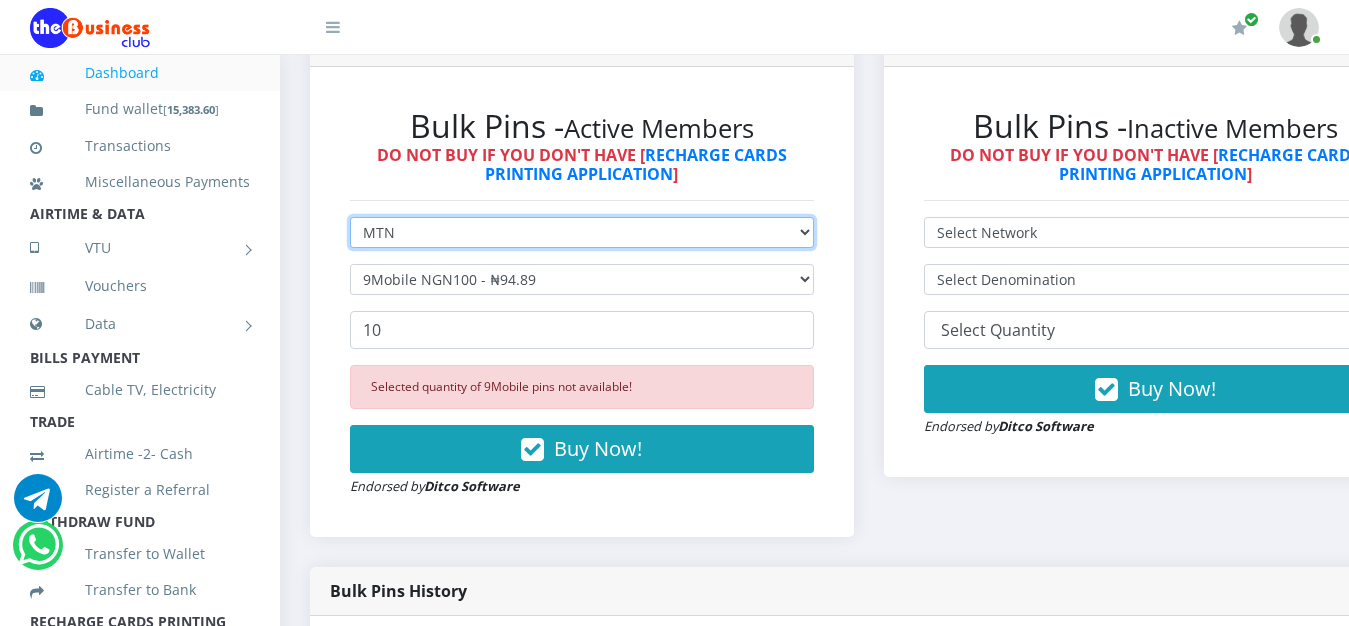 click on "MTN" at bounding box center (0, 0) 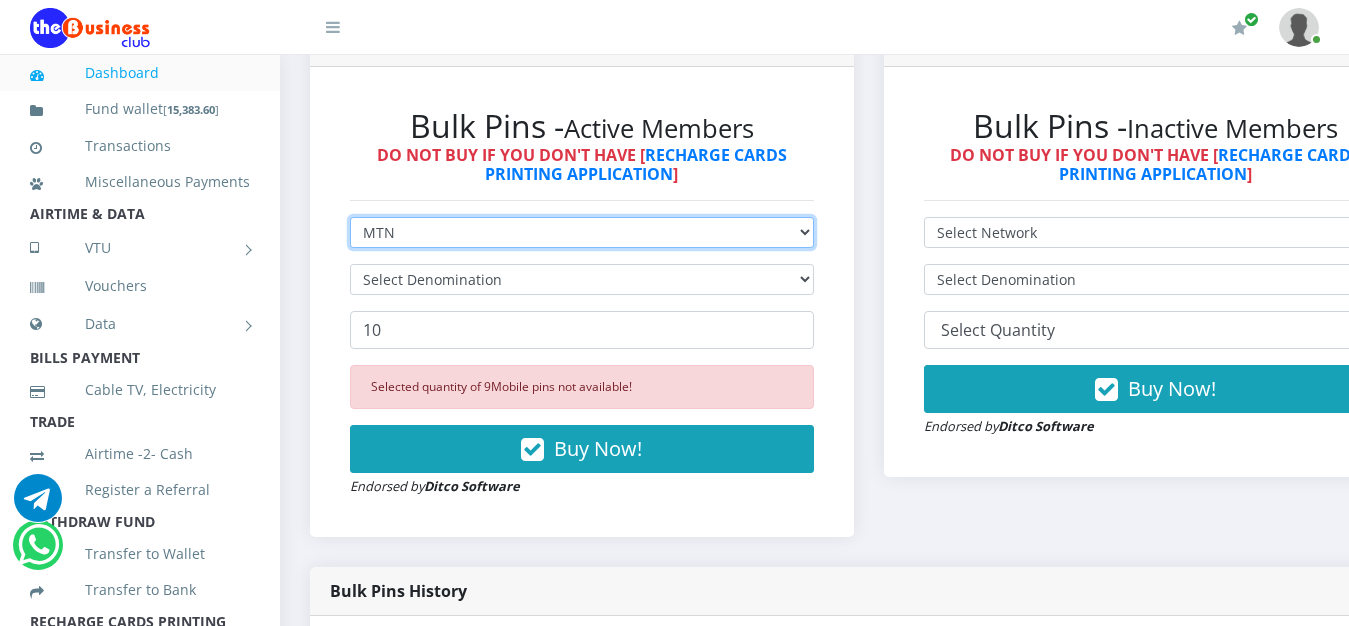 type 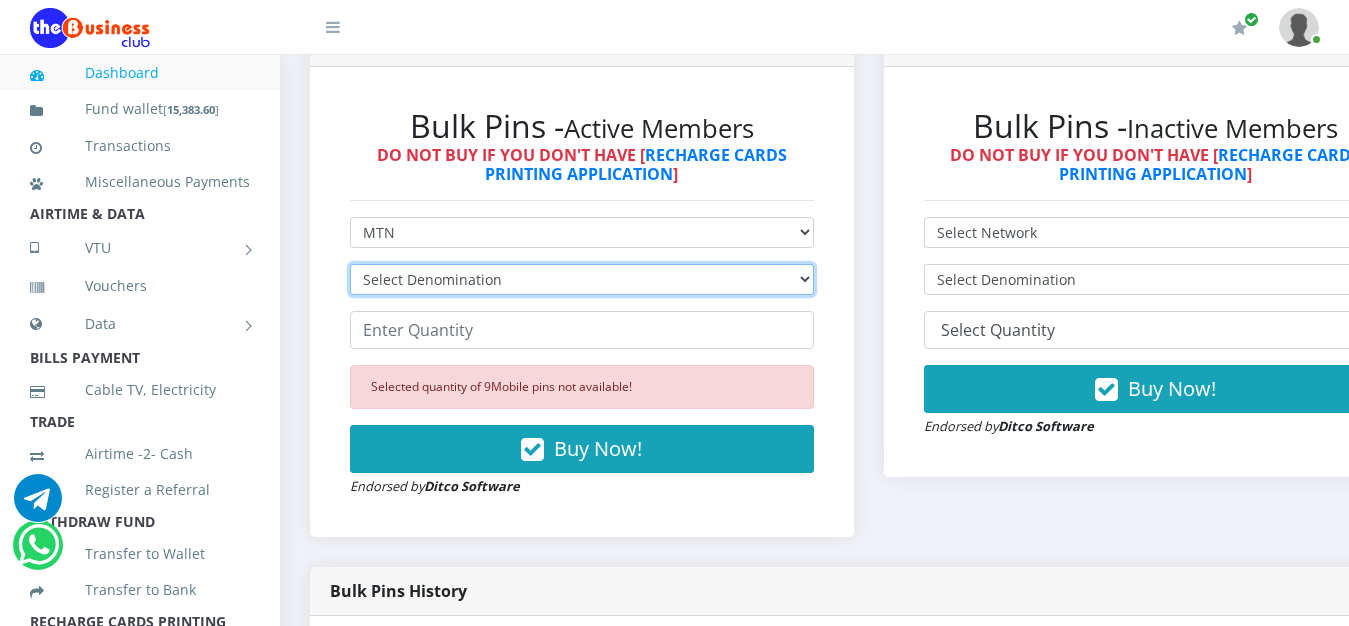 click on "Select Denomination MTN NGN100 - ₦96.94 MTN NGN200 - ₦193.88 MTN NGN400 - ₦387.76 MTN NGN500 - ₦484.70 MTN NGN1000 - ₦969.40 MTN NGN1500 - ₦1,454.10" at bounding box center (582, 279) 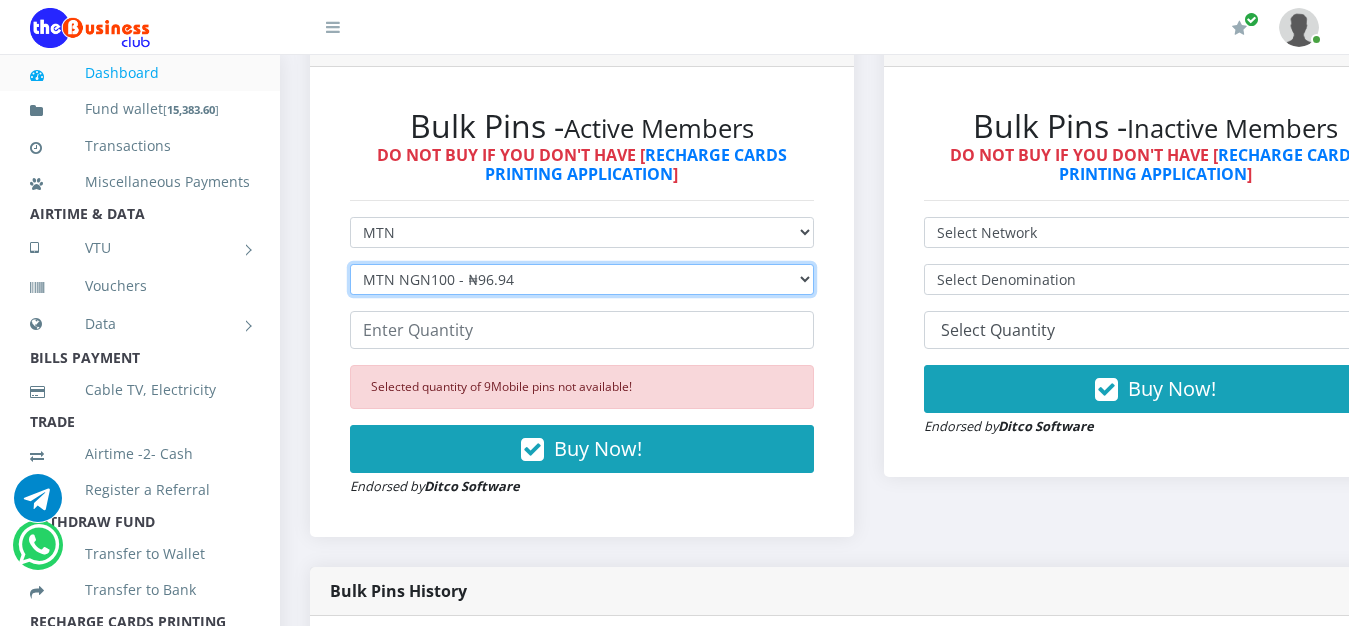 click on "MTN NGN100 - ₦96.94" at bounding box center (0, 0) 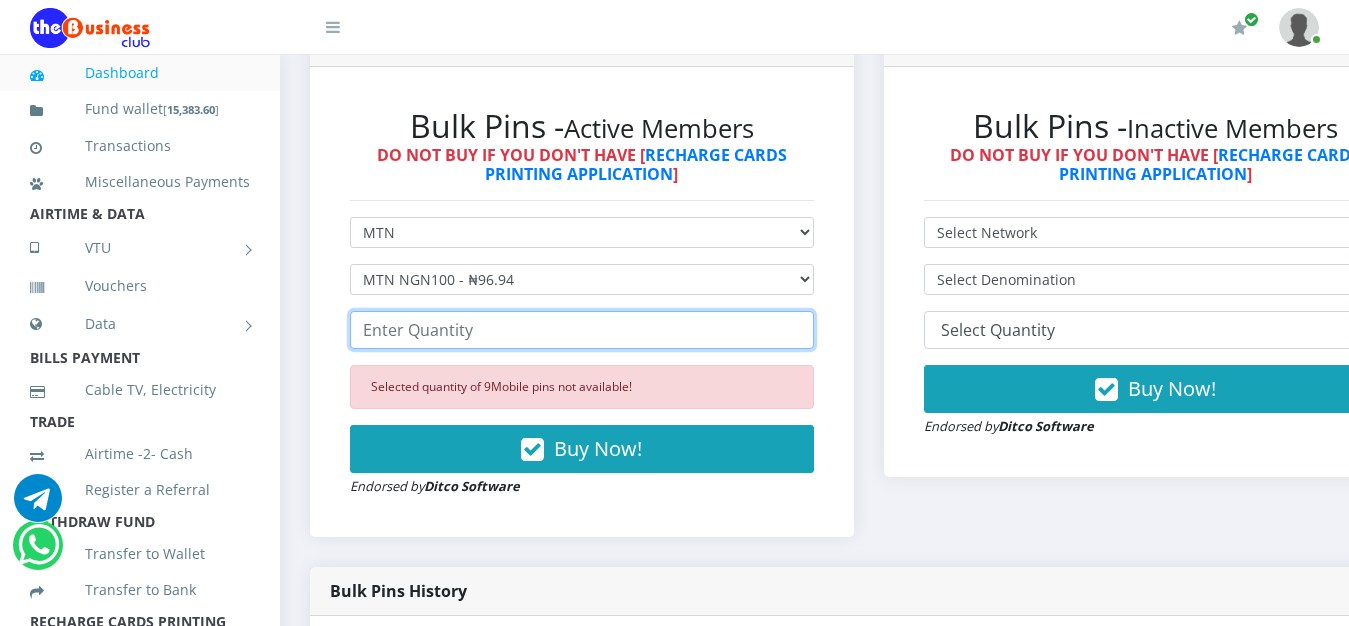 click at bounding box center (582, 330) 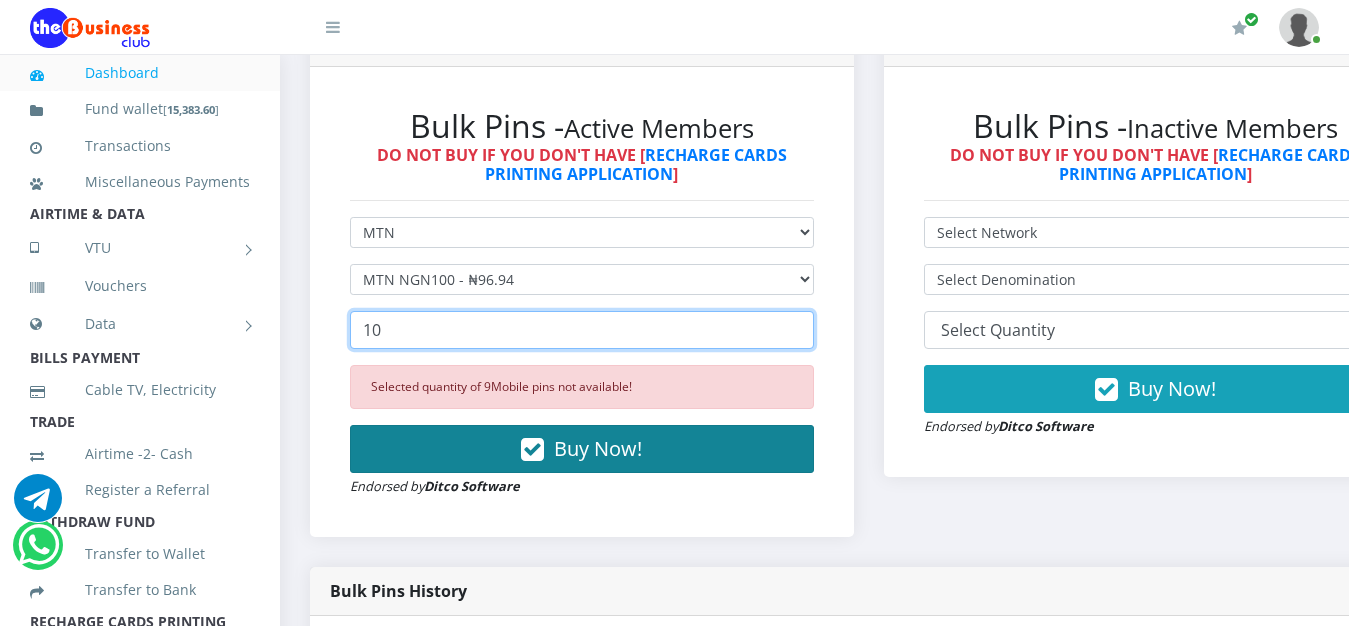type on "10" 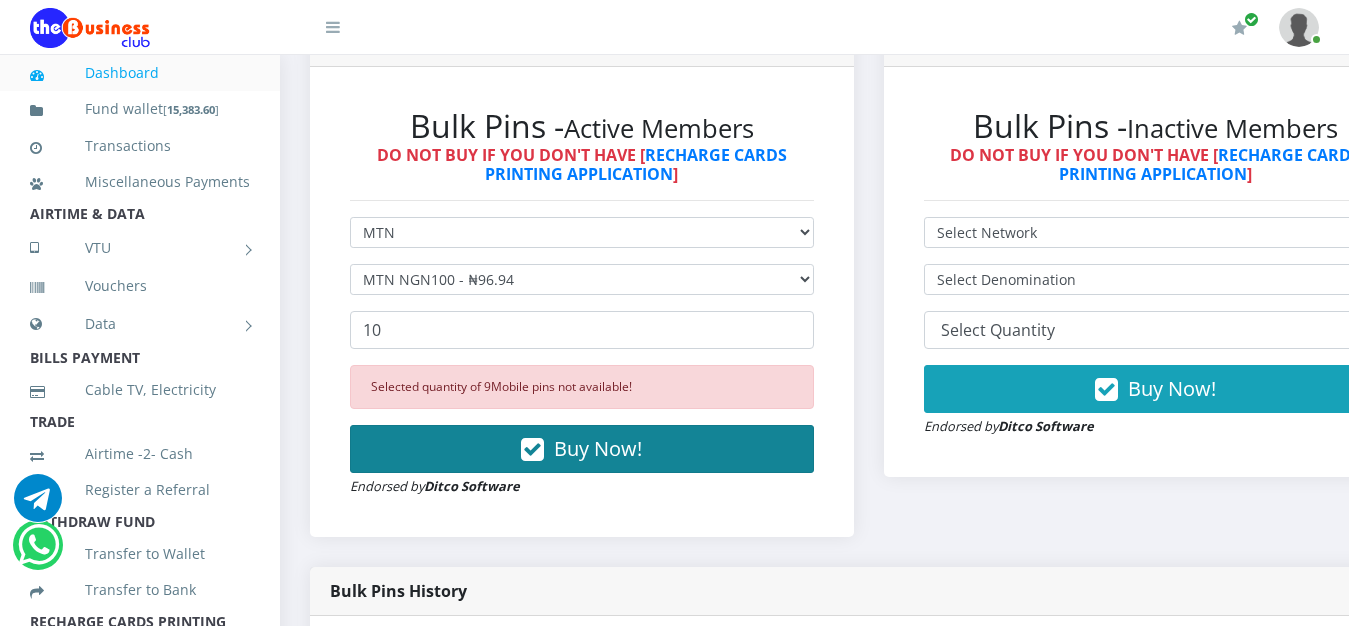 click on "Buy Now!" at bounding box center [598, 448] 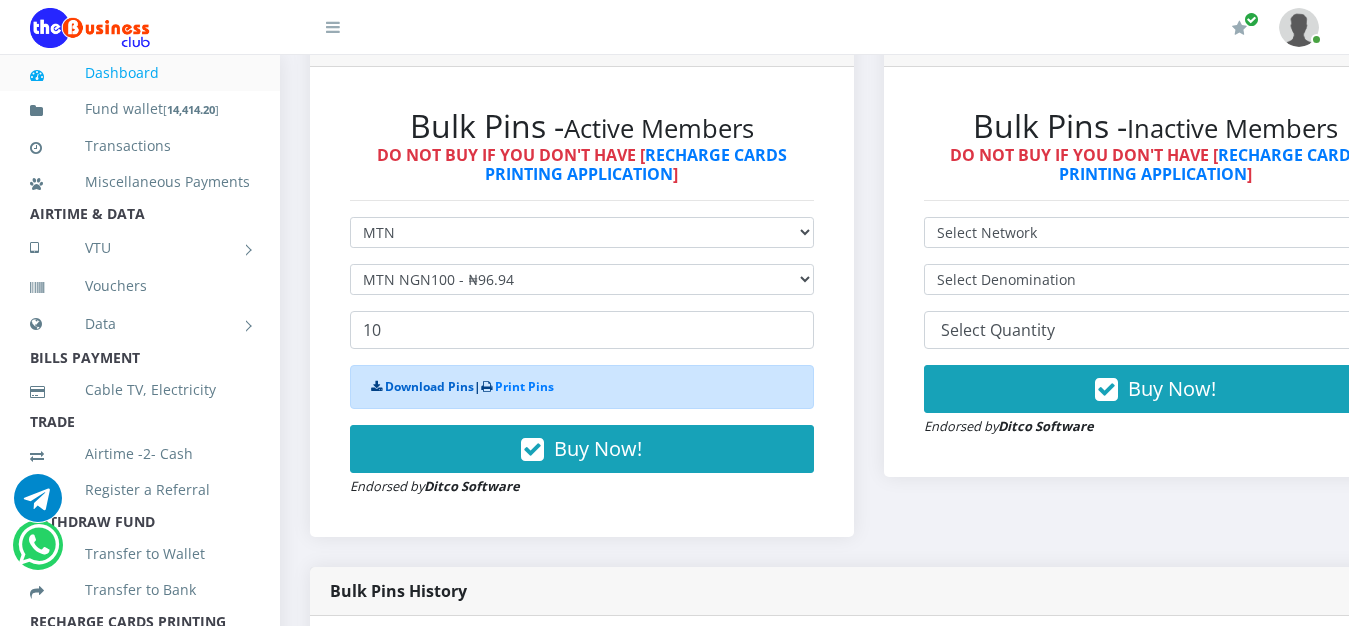 click on "Download Pins" at bounding box center (429, 386) 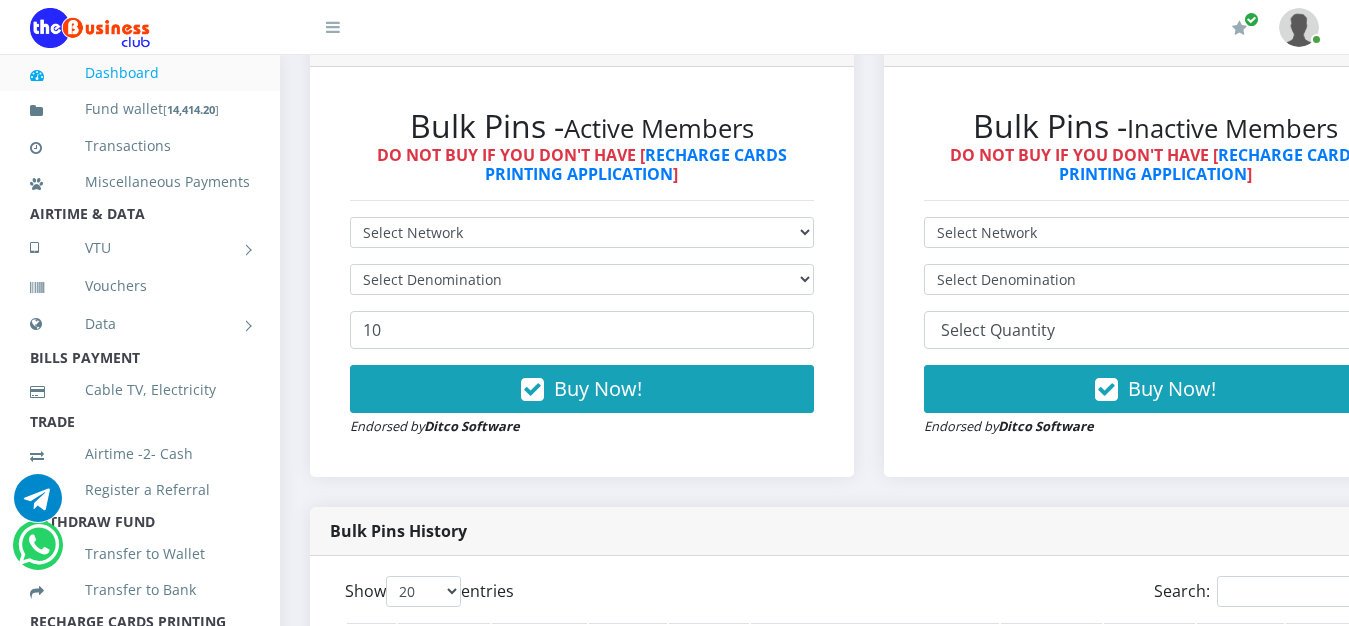 scroll, scrollTop: 578, scrollLeft: 0, axis: vertical 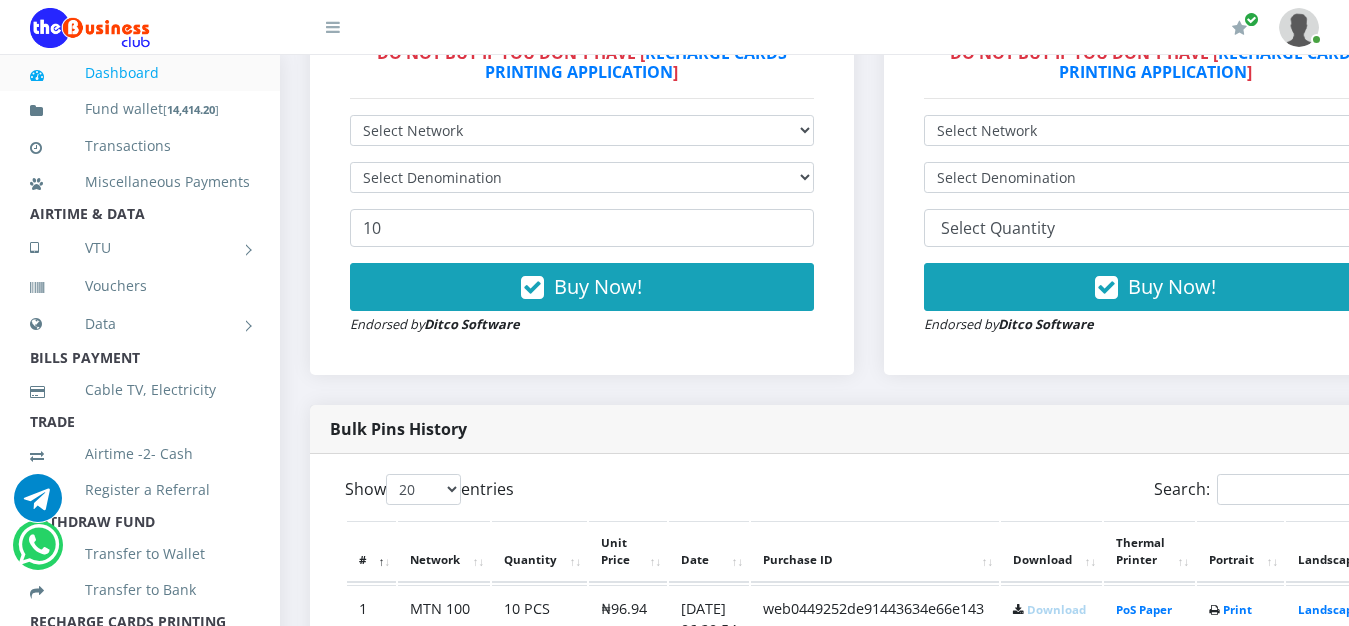 click on "Download" at bounding box center [1056, 609] 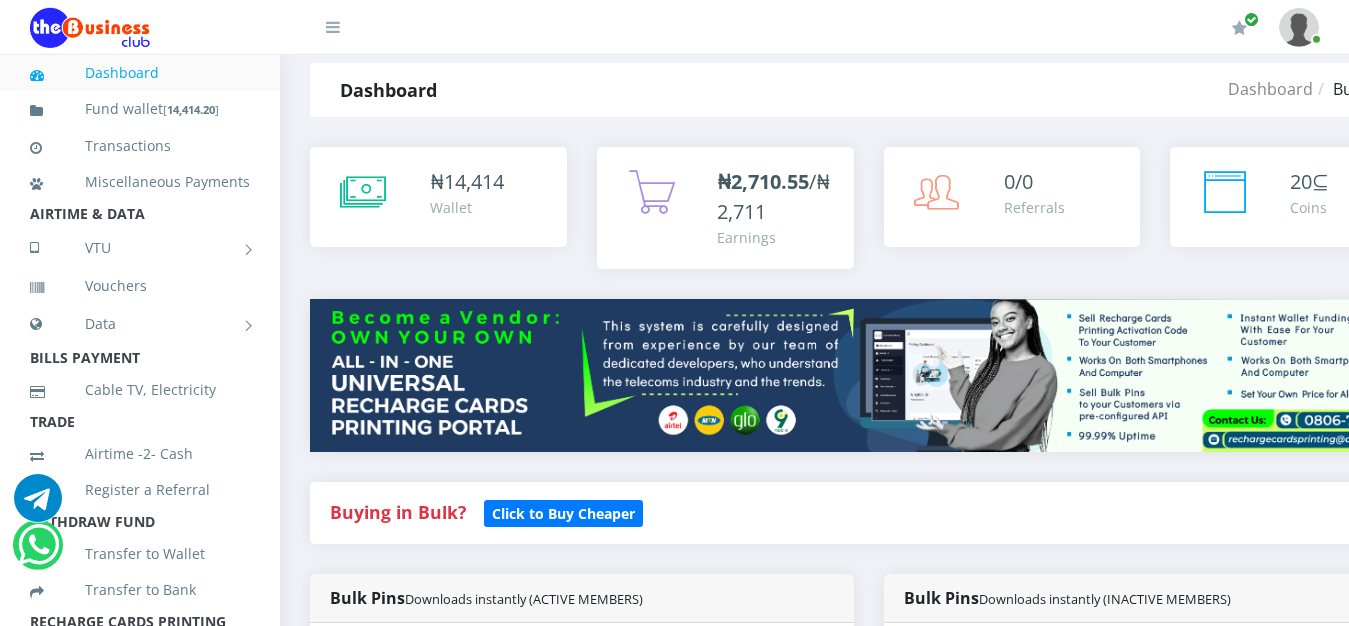 scroll, scrollTop: 0, scrollLeft: 0, axis: both 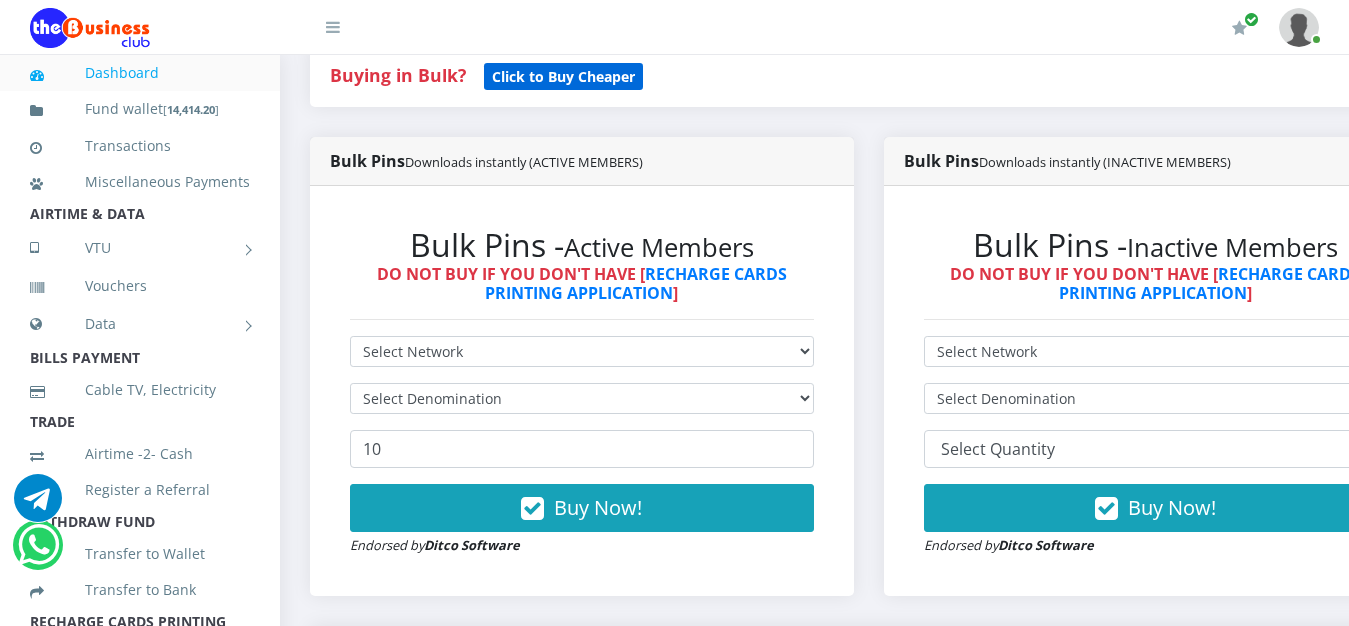 click on "Click to Buy Cheaper" at bounding box center (563, 76) 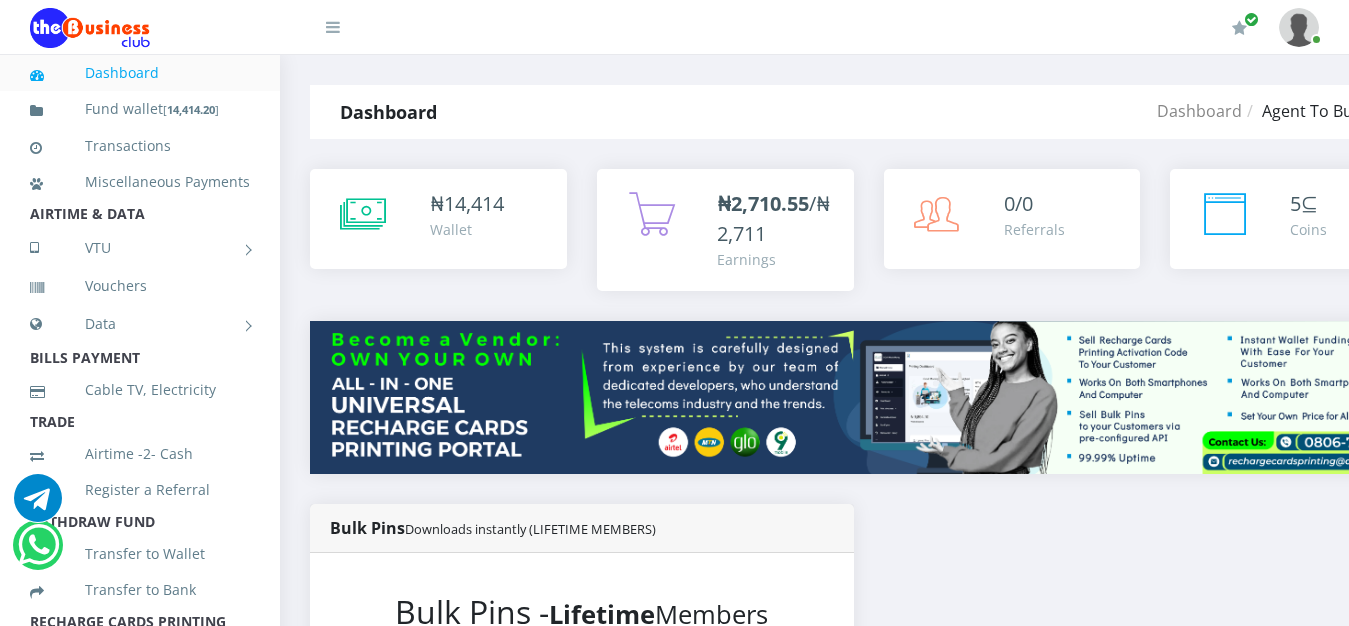 scroll, scrollTop: 0, scrollLeft: 0, axis: both 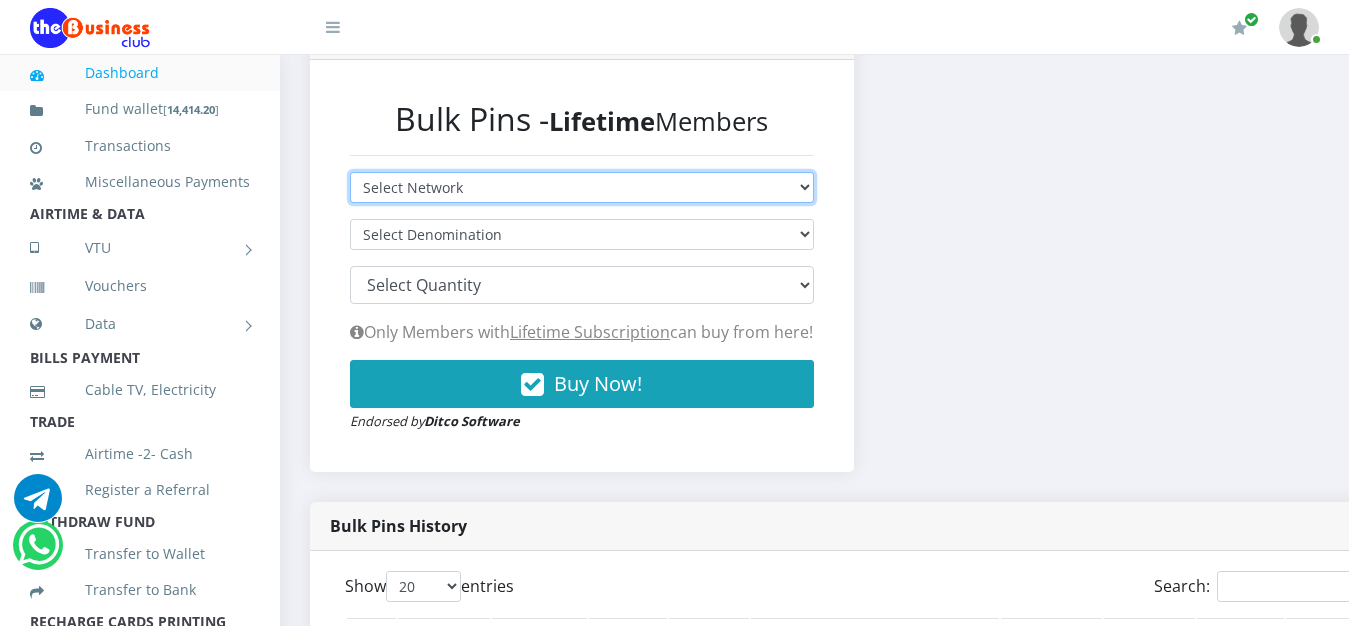click on "Select Network
MTN
Globacom
9Mobile
Airtel" at bounding box center (582, 187) 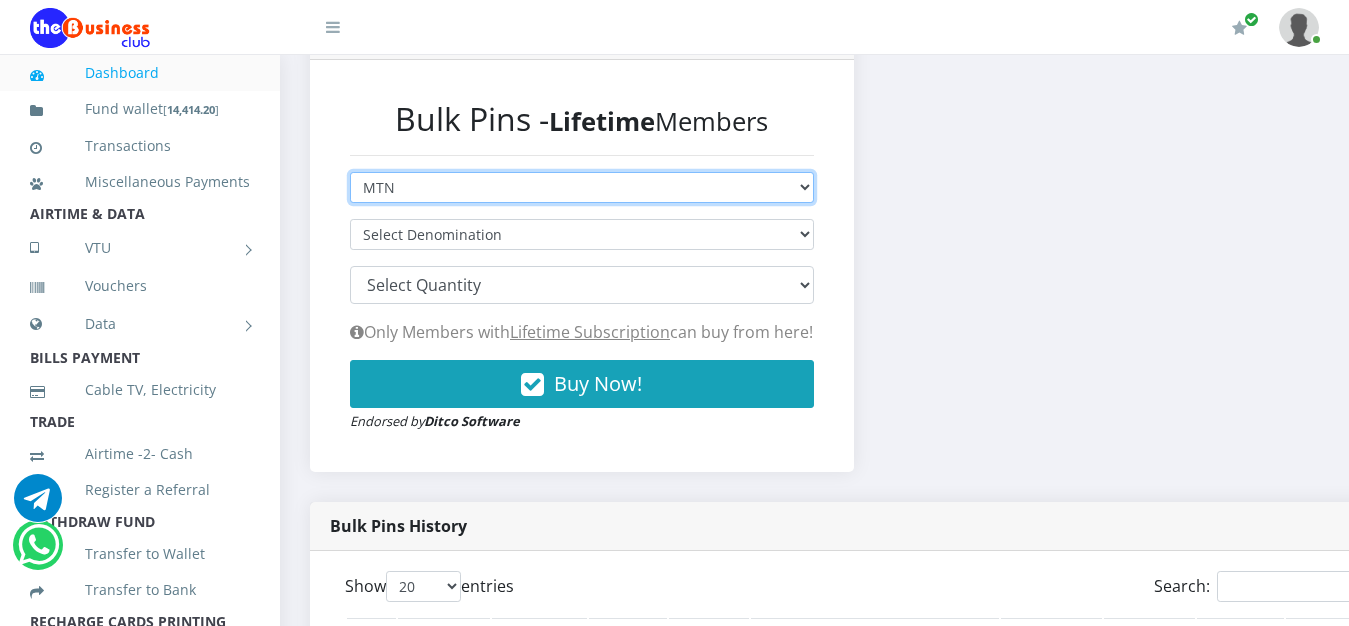 click on "MTN" at bounding box center (0, 0) 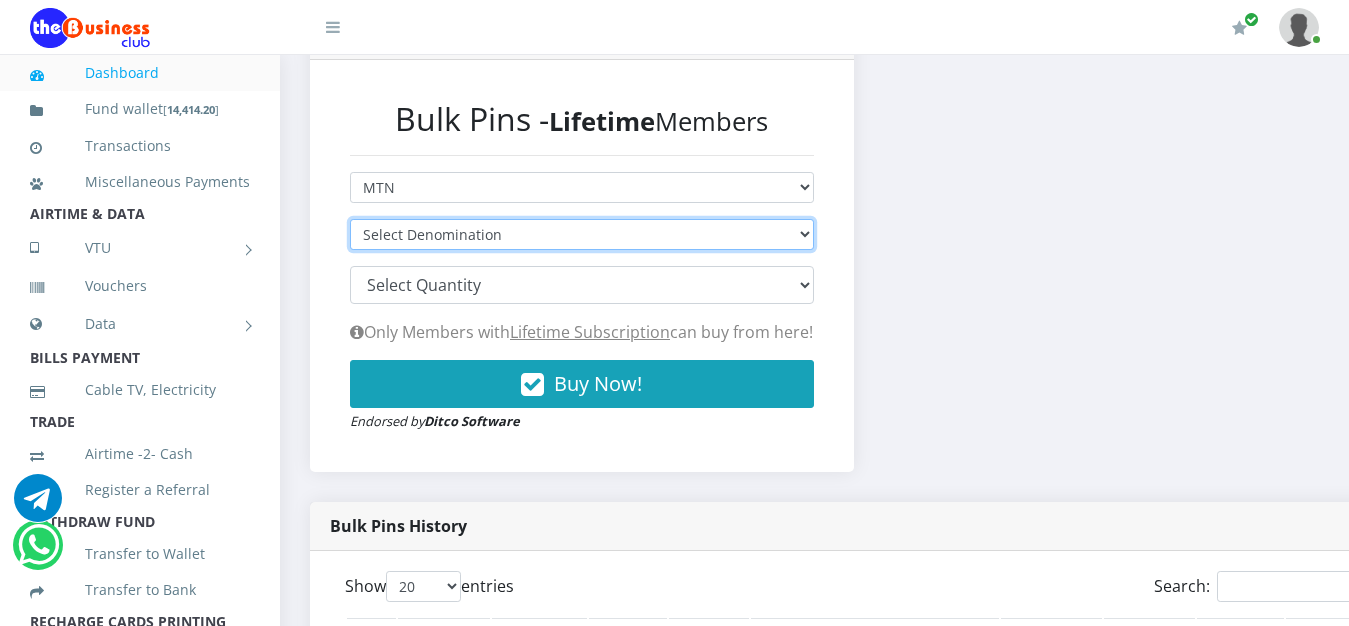 click on "Select Denomination MTN NGN100 - ₦96.94 MTN NGN200 - ₦193.88 MTN NGN400 - ₦387.76 MTN NGN500 - ₦484.70 MTN NGN1000 - ₦969.40 MTN NGN1500 - ₦1,454.10" at bounding box center [582, 234] 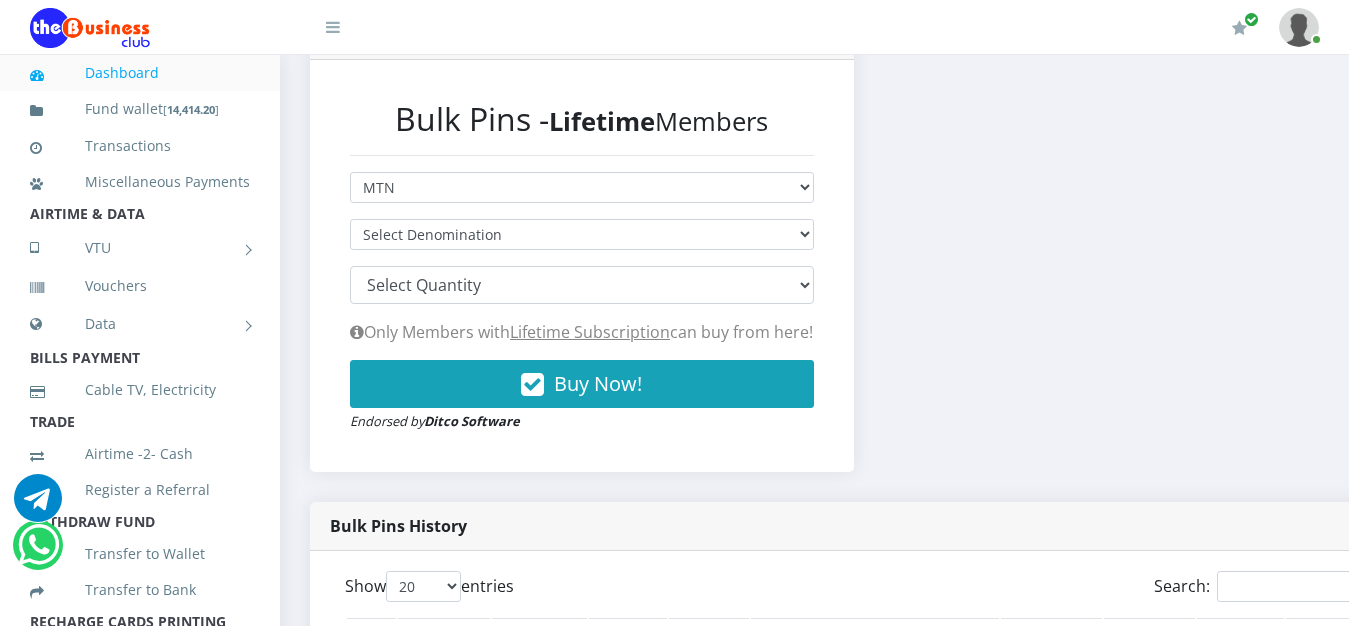 click on "Bulk Pins -  Lifetime  Members
Select Network
MTN
Globacom
9Mobile
Airtel
Select Denomination MTN NGN100 - ₦96.94 MTN NGN200 - ₦193.88 MTN NGN400 - ₦387.76 MTN NGN500 - ₦484.70 MTN NGN1000 - ₦969.40 MTN NGN1500 - ₦1,454.10
100 150 200 300 500" at bounding box center [582, 265] 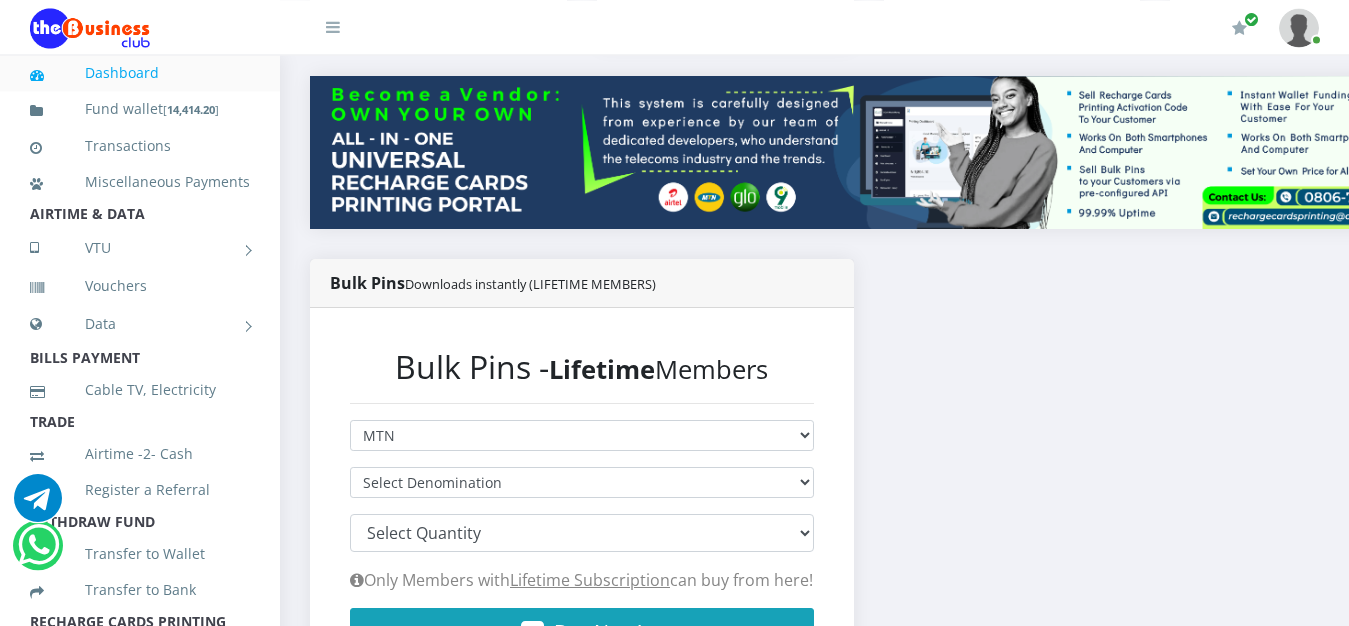 scroll, scrollTop: 221, scrollLeft: 0, axis: vertical 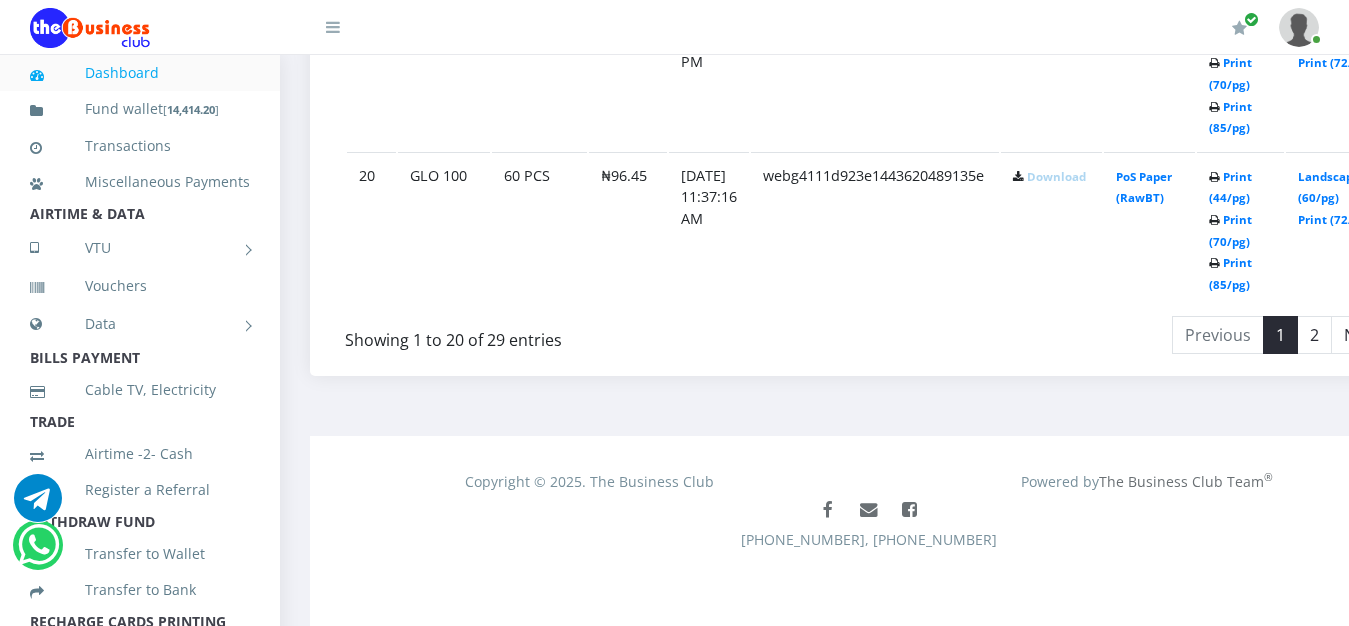 click on "Dashboard" at bounding box center [140, 73] 